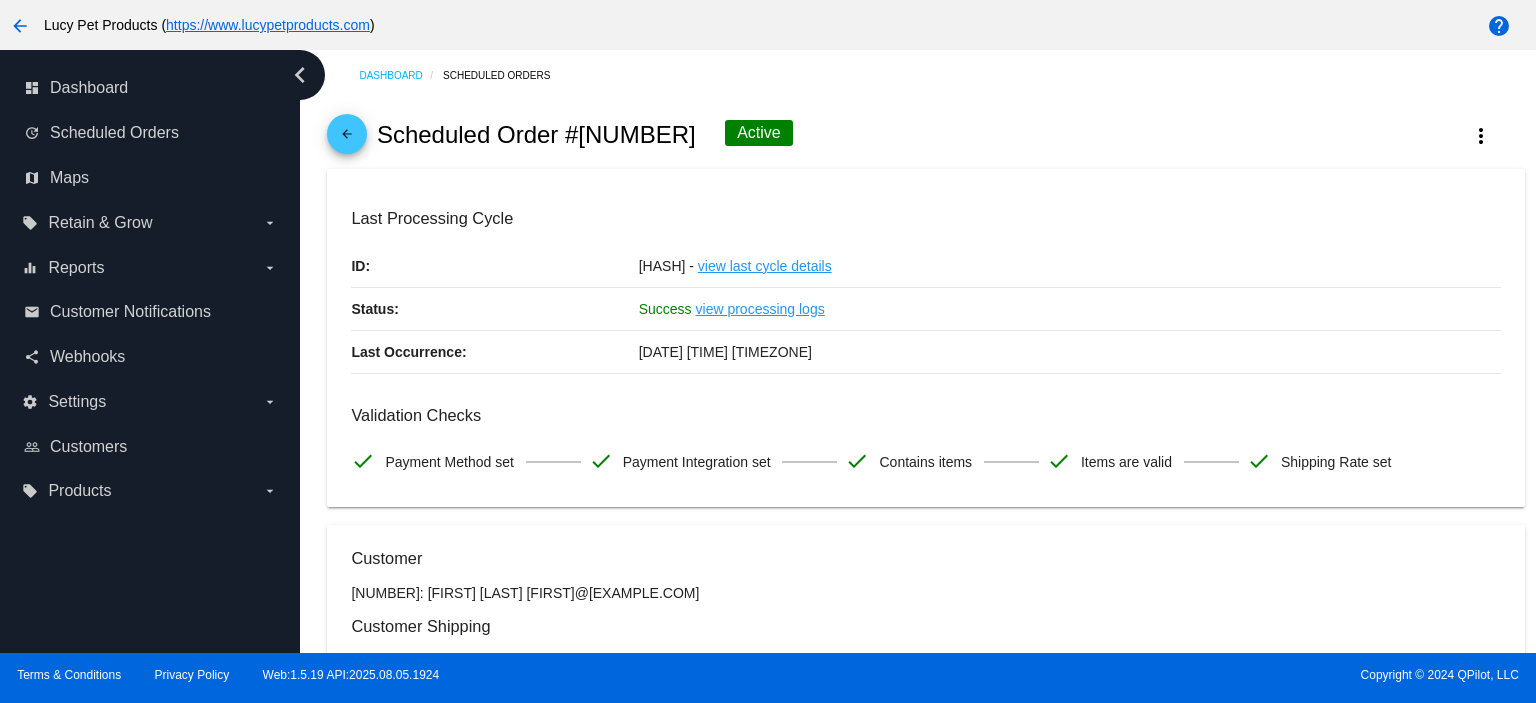 scroll, scrollTop: 0, scrollLeft: 0, axis: both 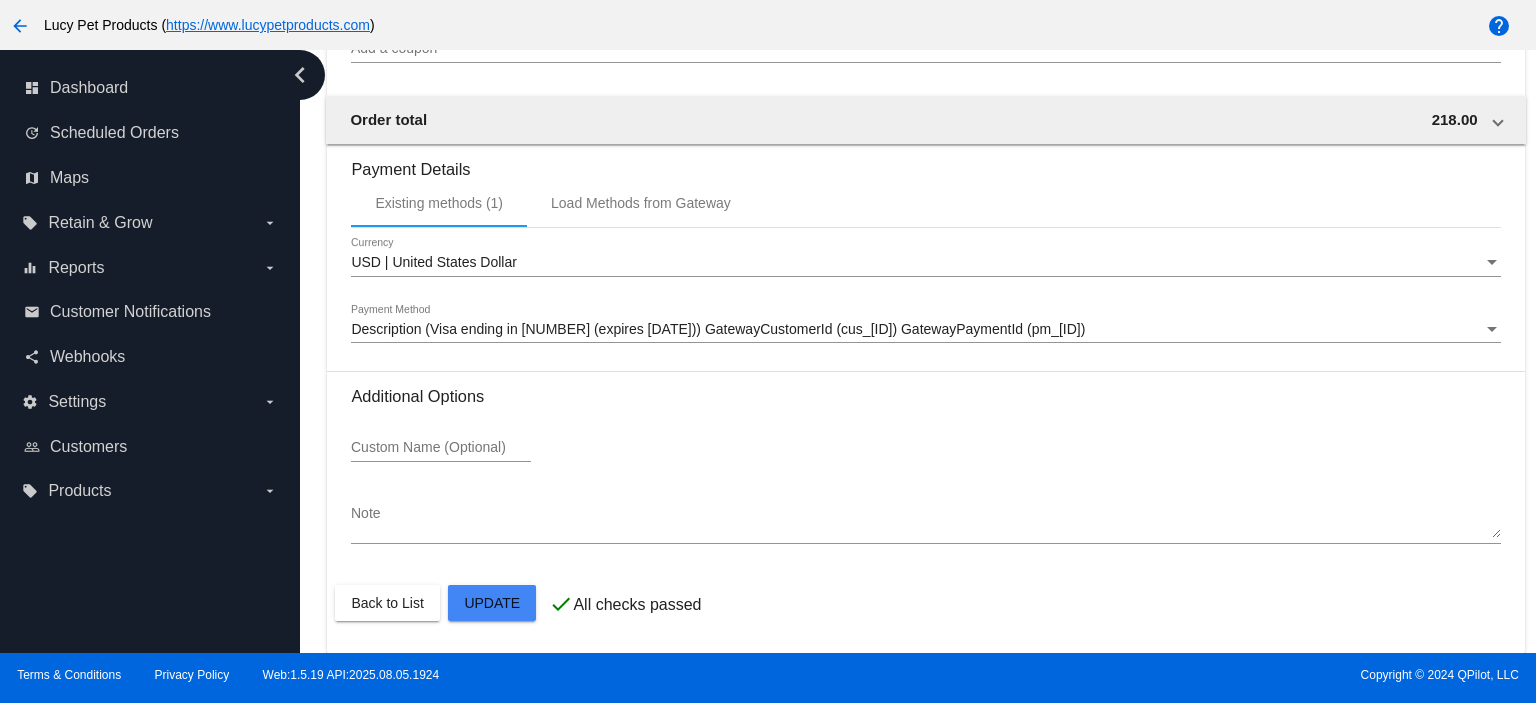 click at bounding box center (768, 351) 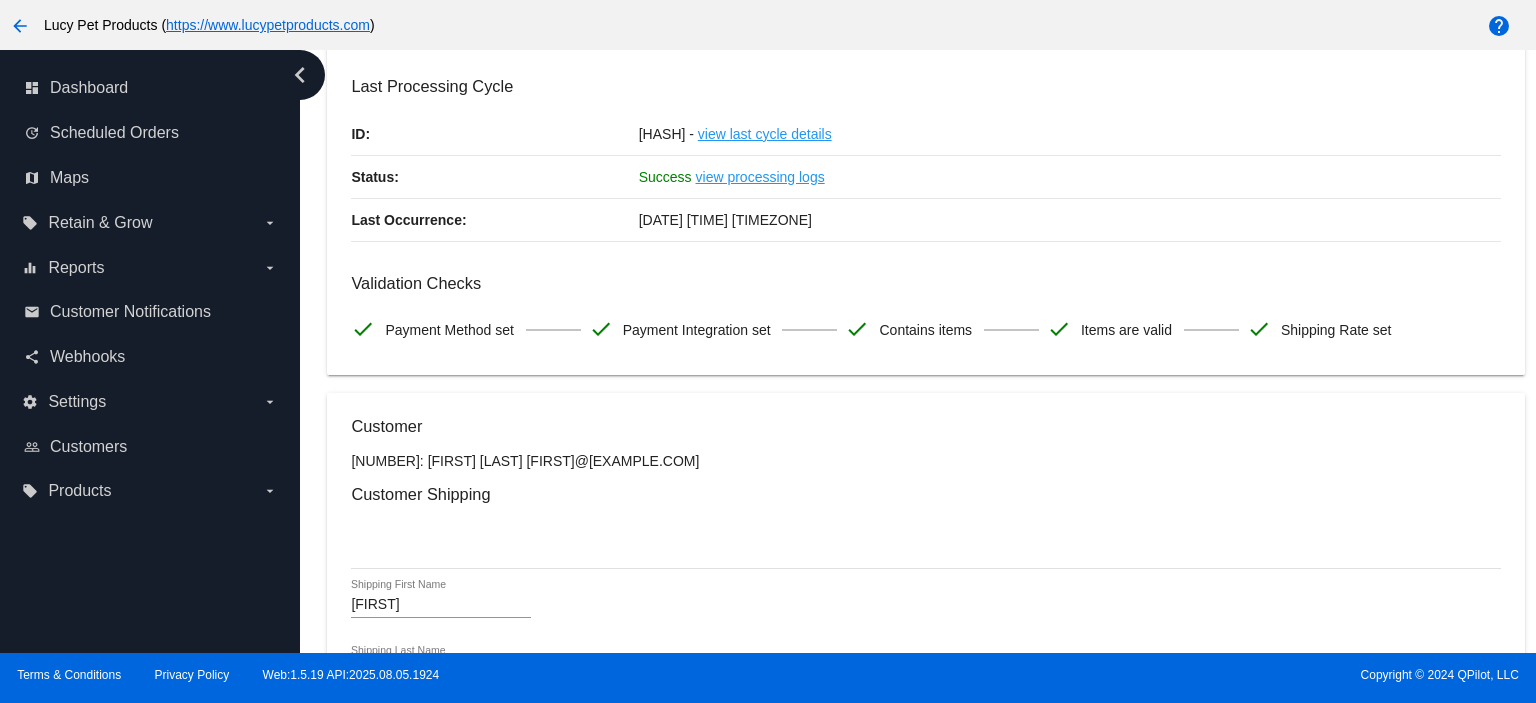 scroll, scrollTop: 0, scrollLeft: 0, axis: both 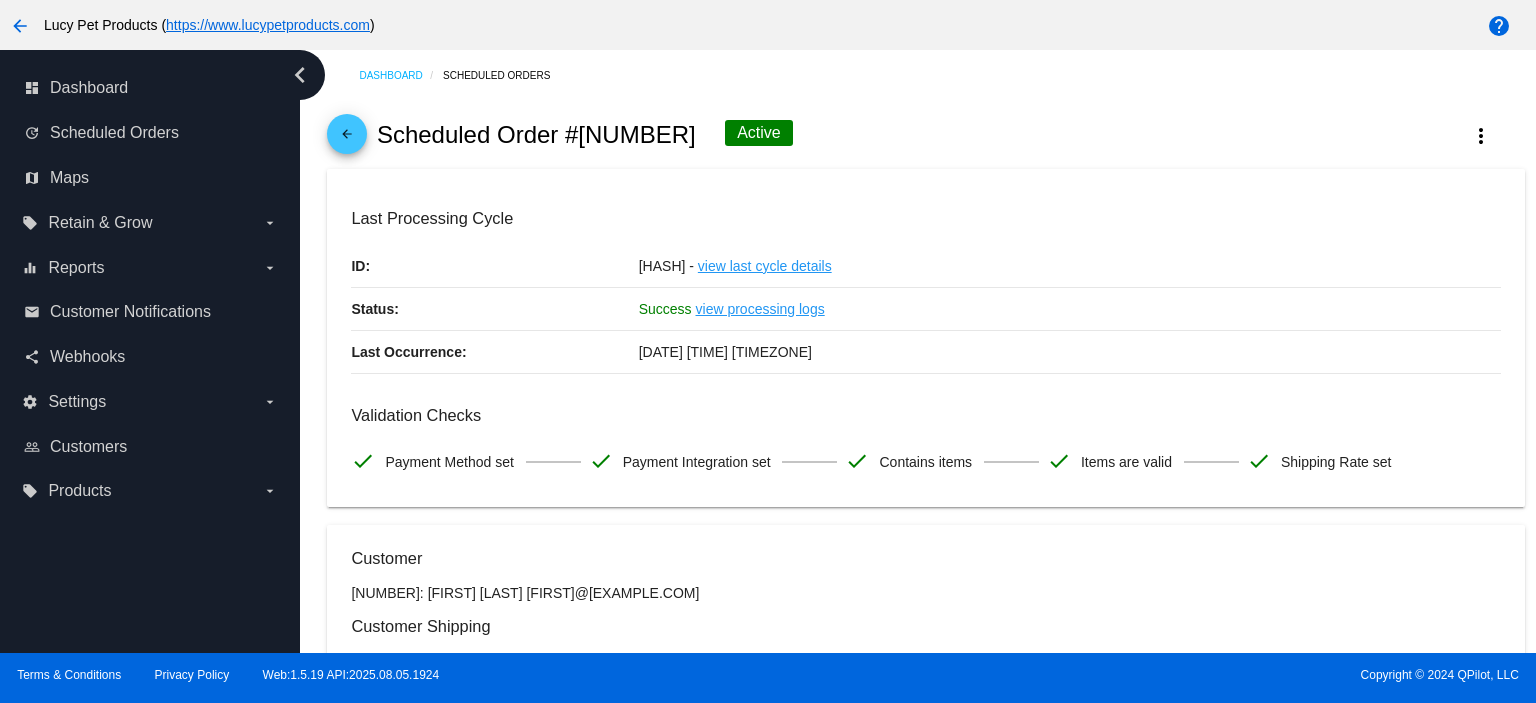 click on "arrow_back" 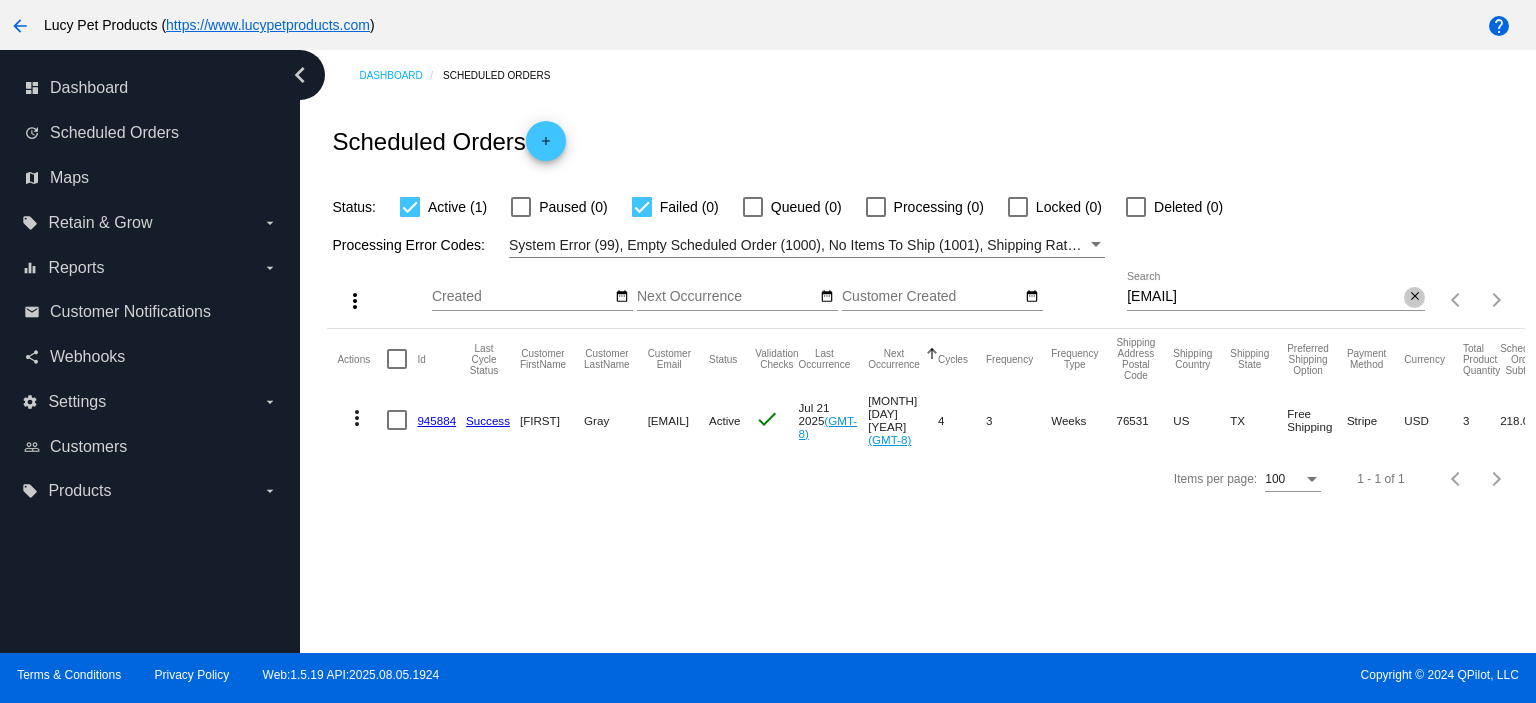 click on "close" 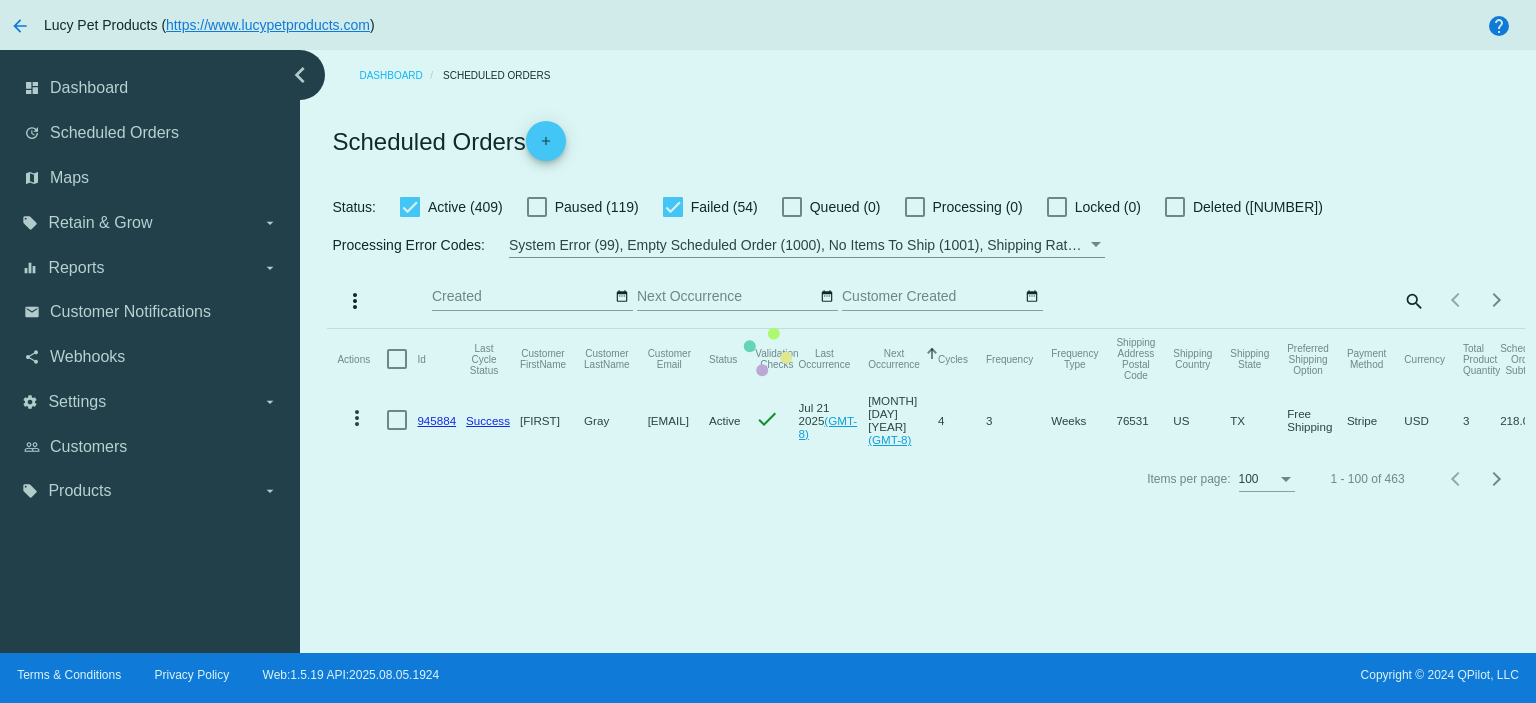 click at bounding box center [673, 207] 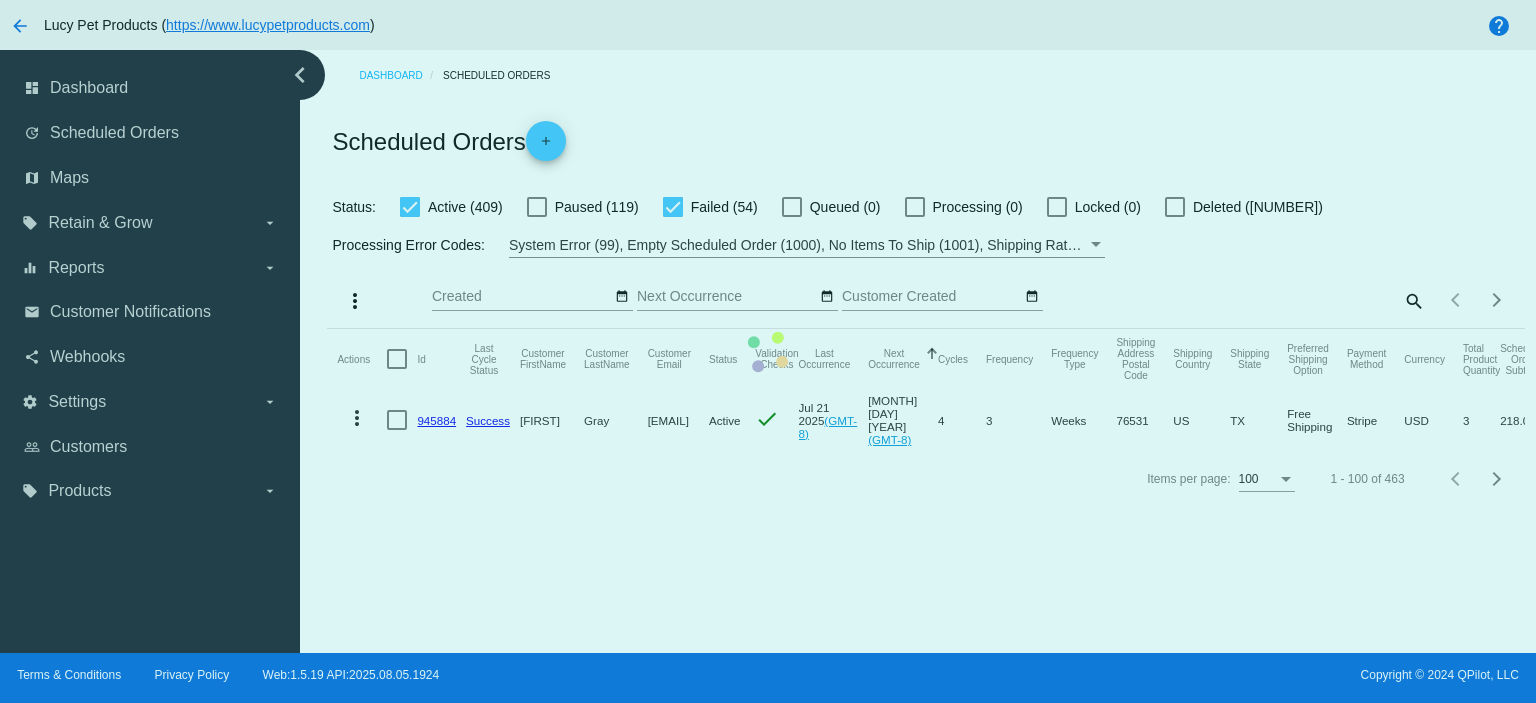 click on "Failed (54)" at bounding box center [672, 217] 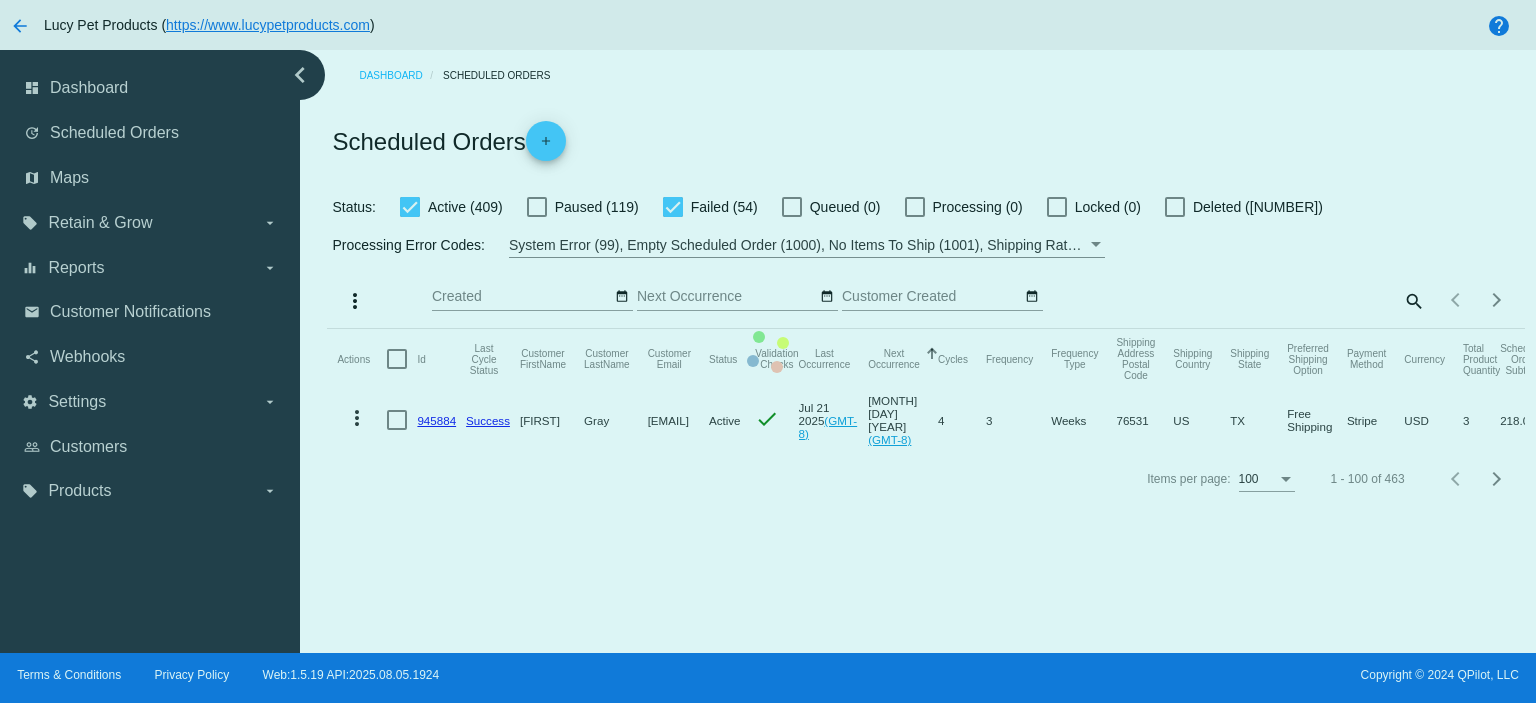 checkbox on "false" 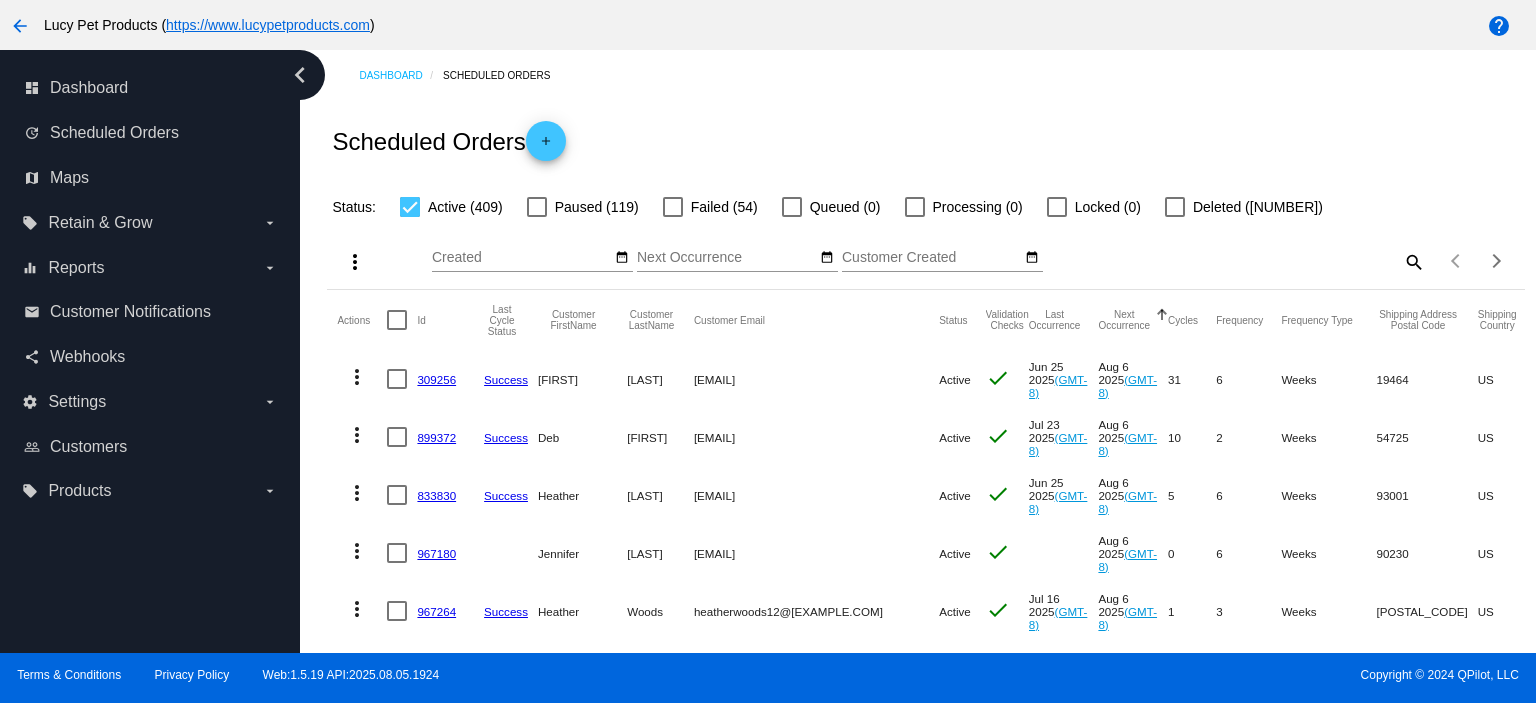 click on "more_vert" 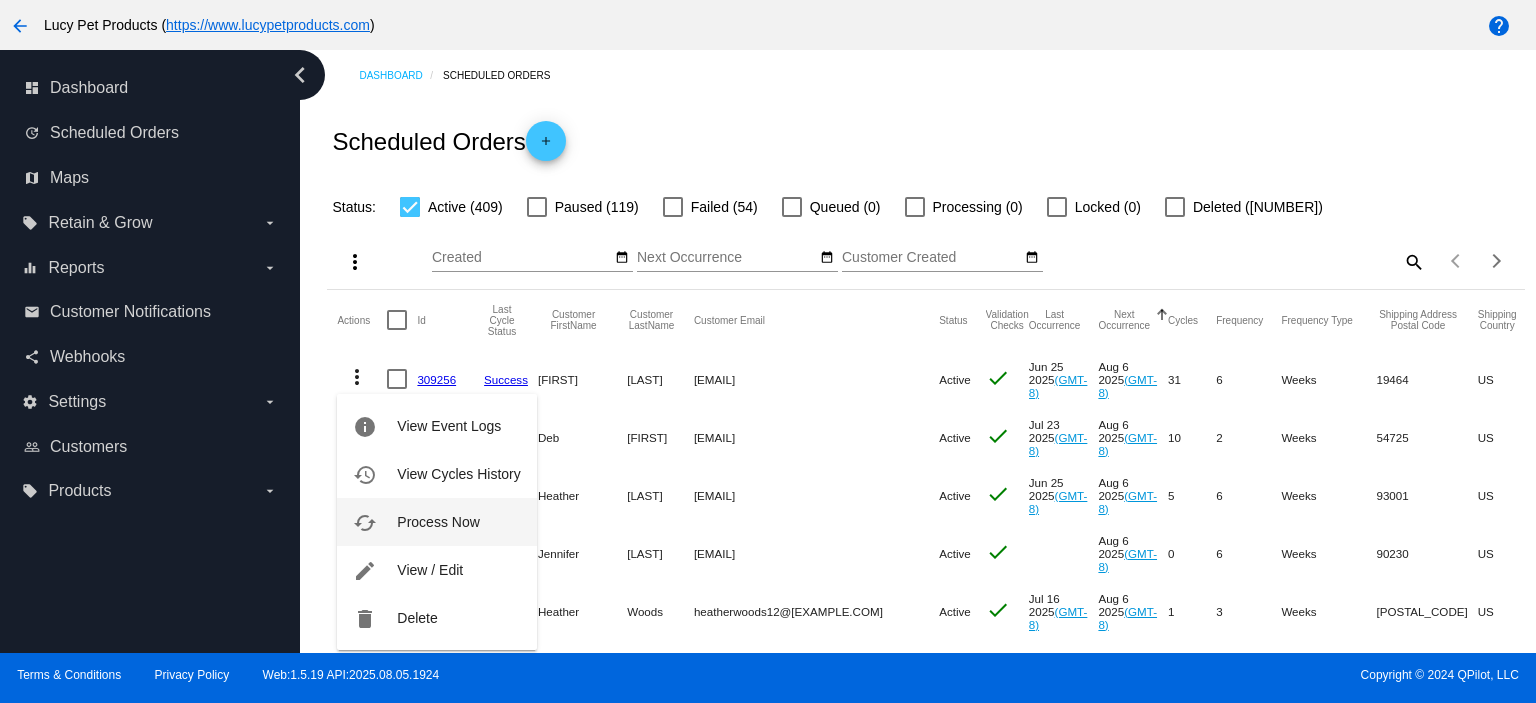 click on "Process Now" at bounding box center (438, 522) 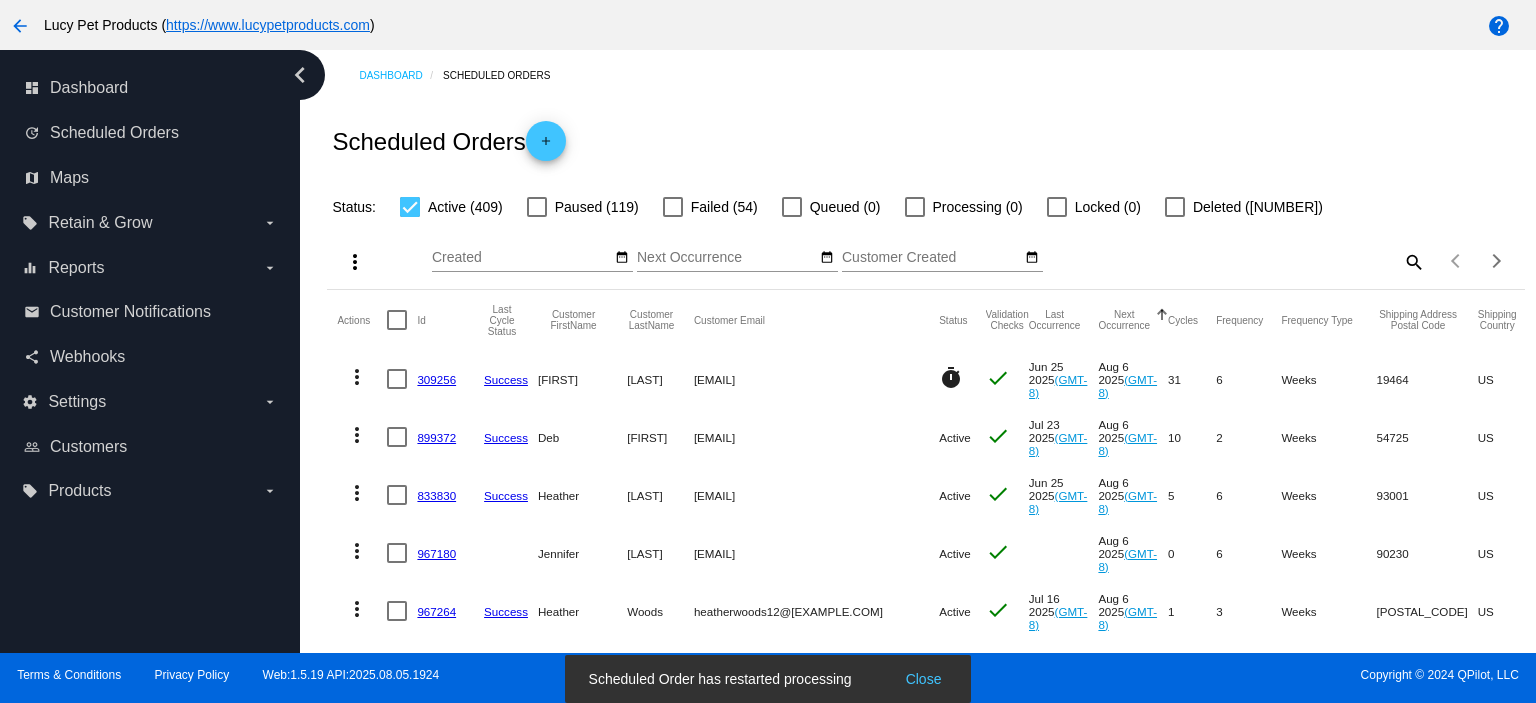 click on "899372" 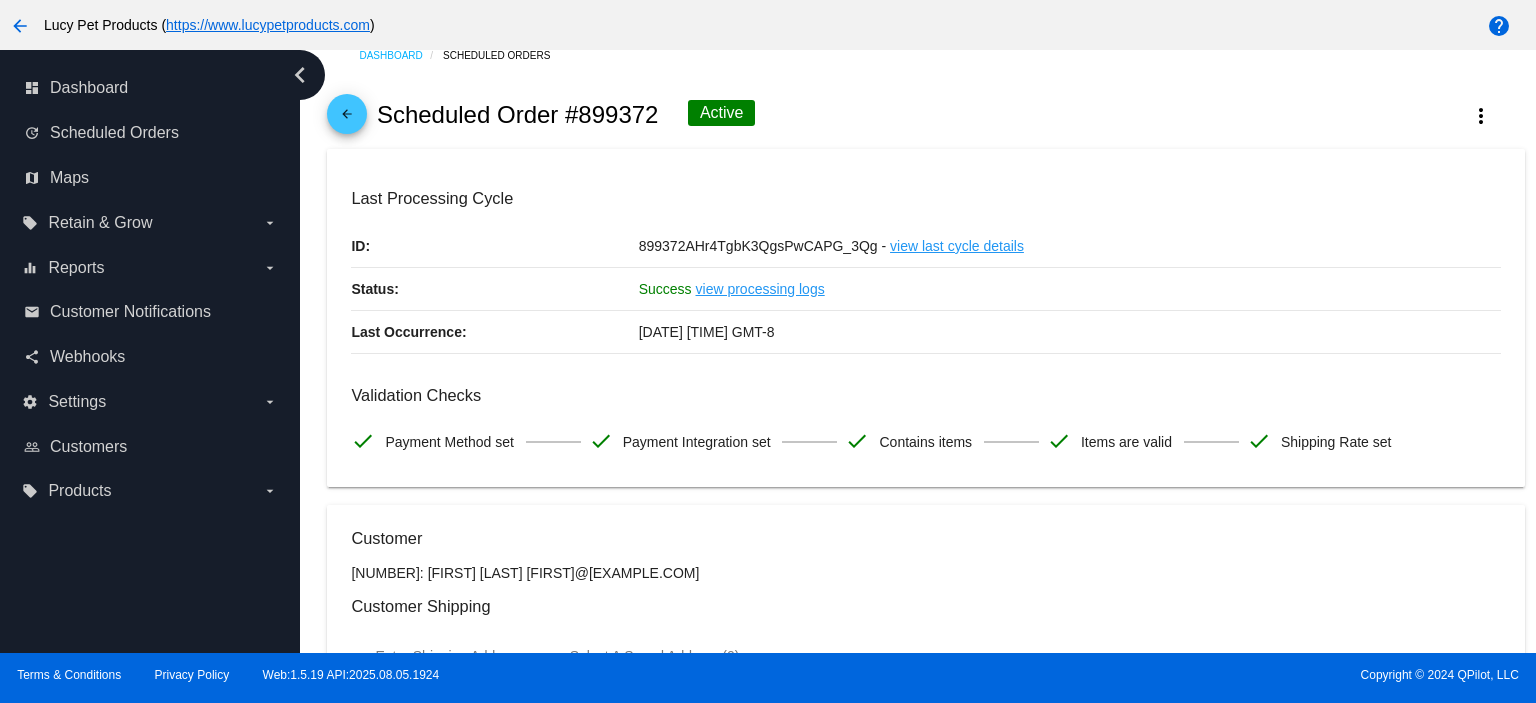 scroll, scrollTop: 0, scrollLeft: 0, axis: both 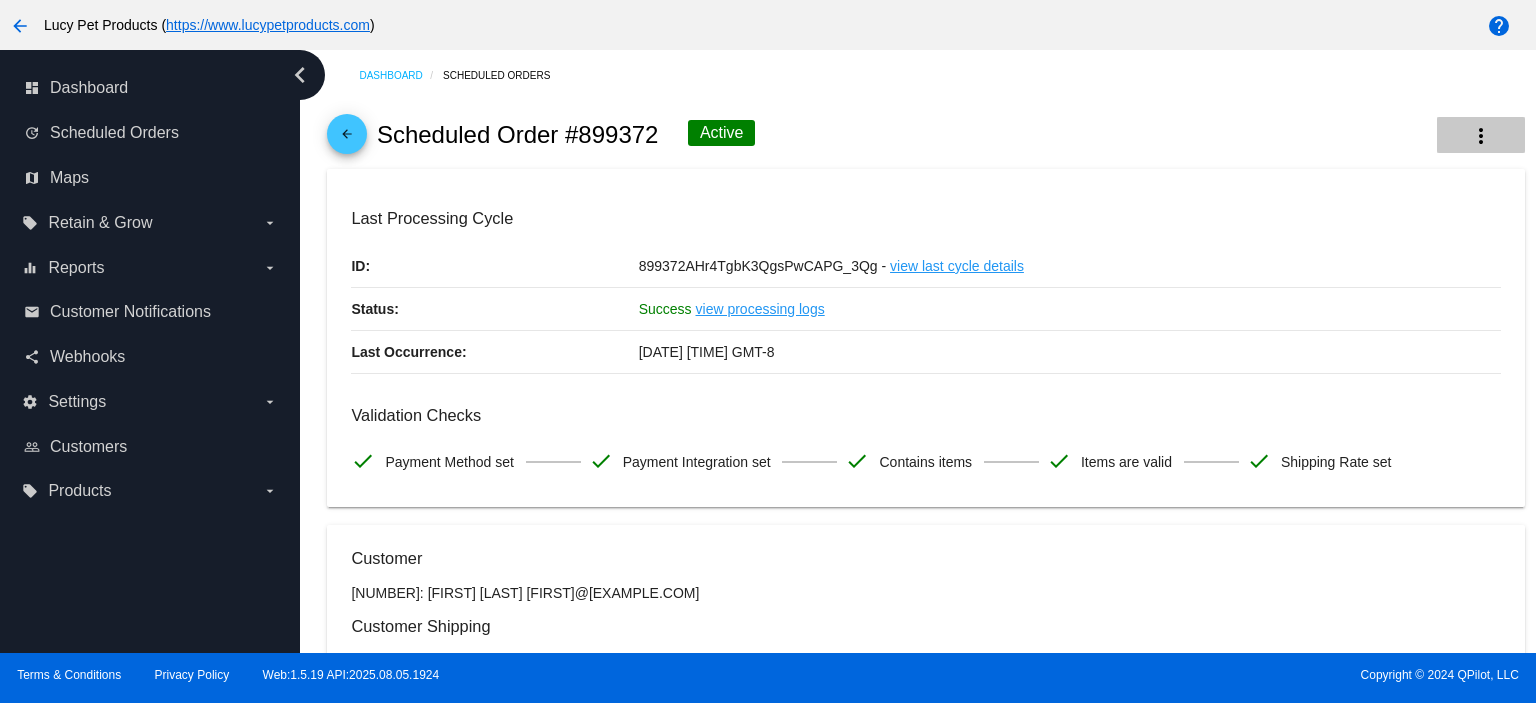 click on "more_vert" 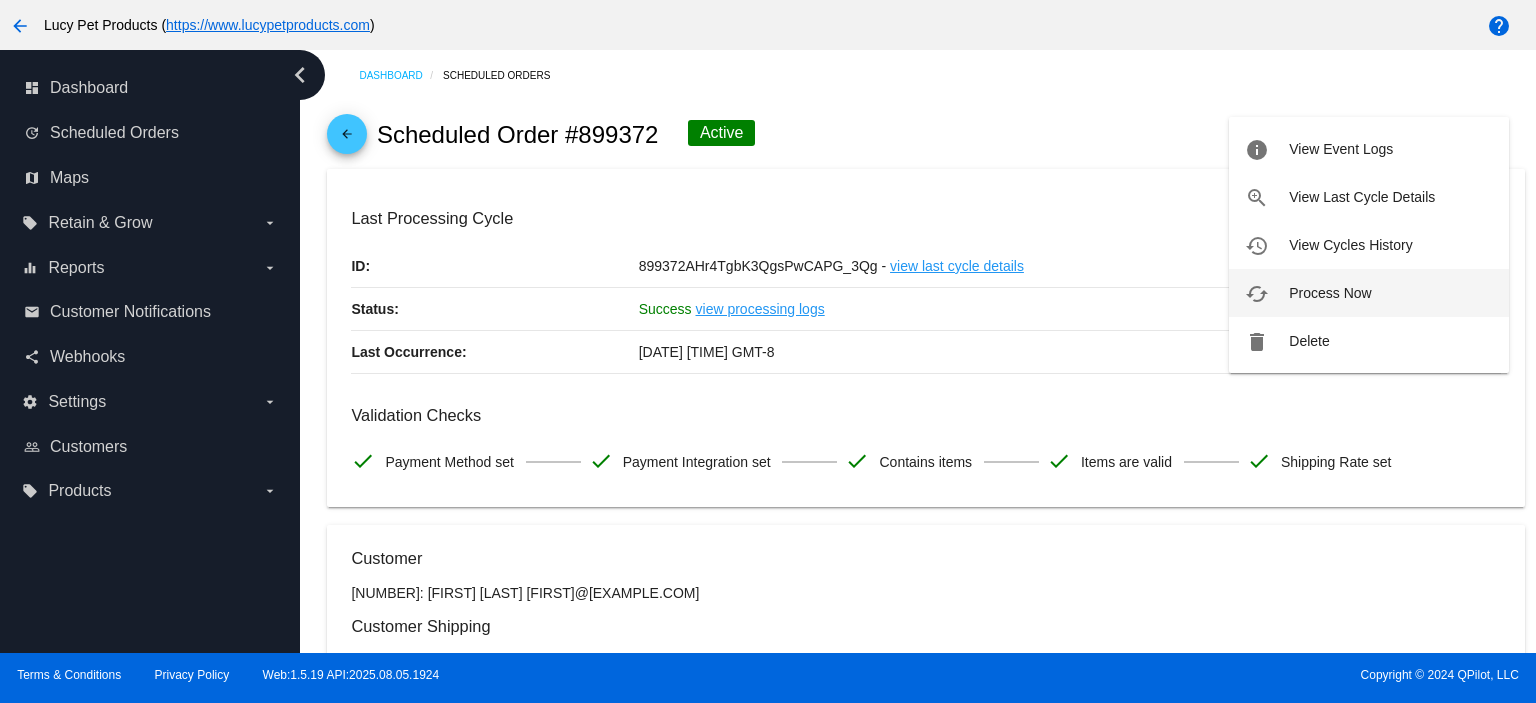 click on "Process Now" at bounding box center (1330, 293) 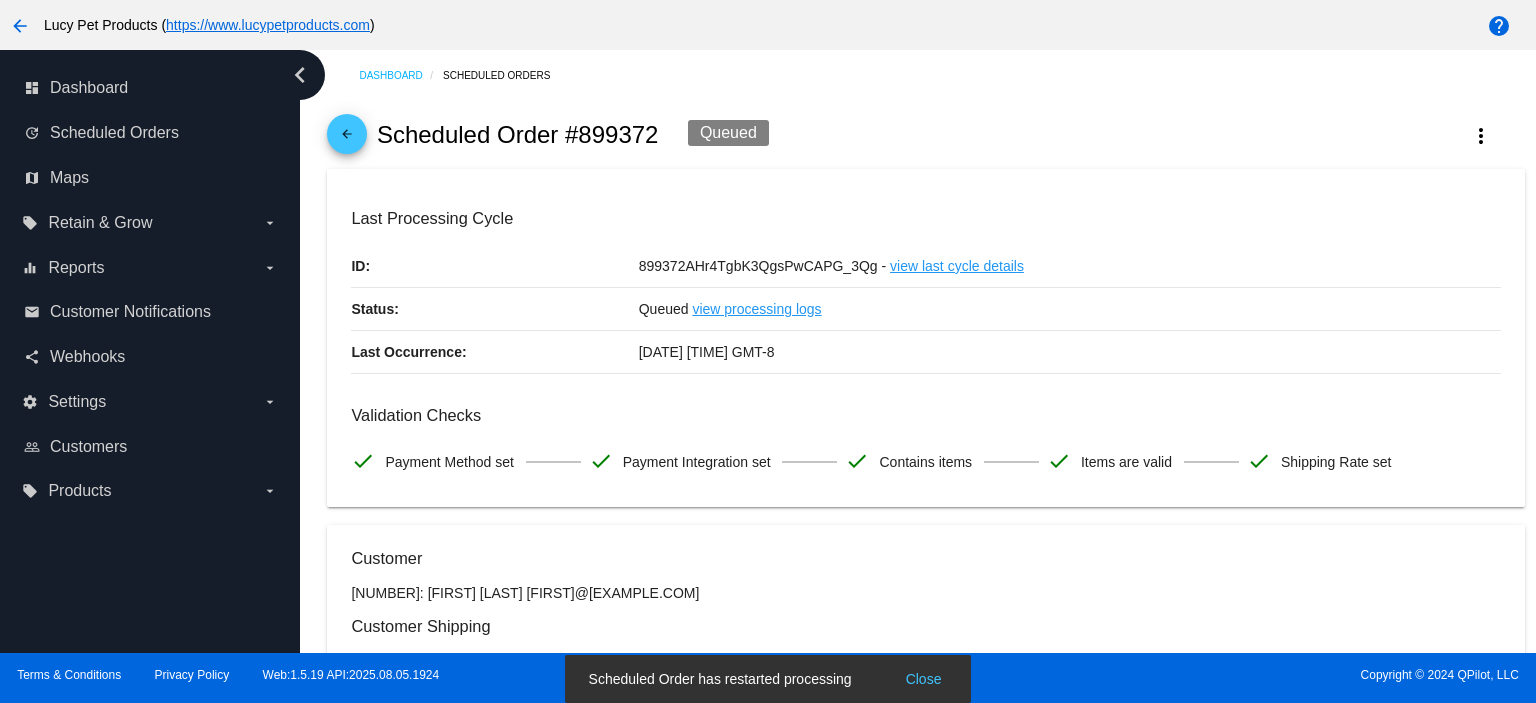 click on "arrow_back" 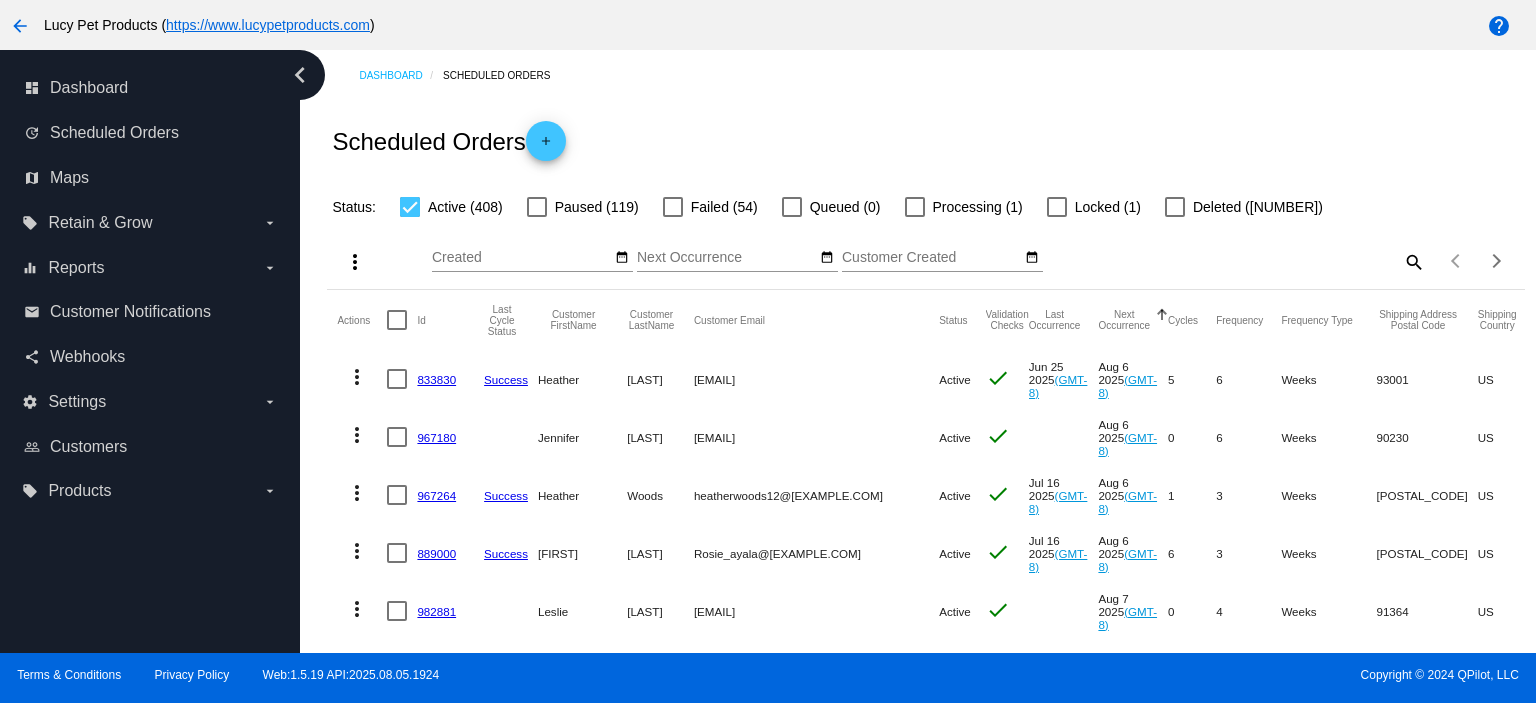 click on "833830" 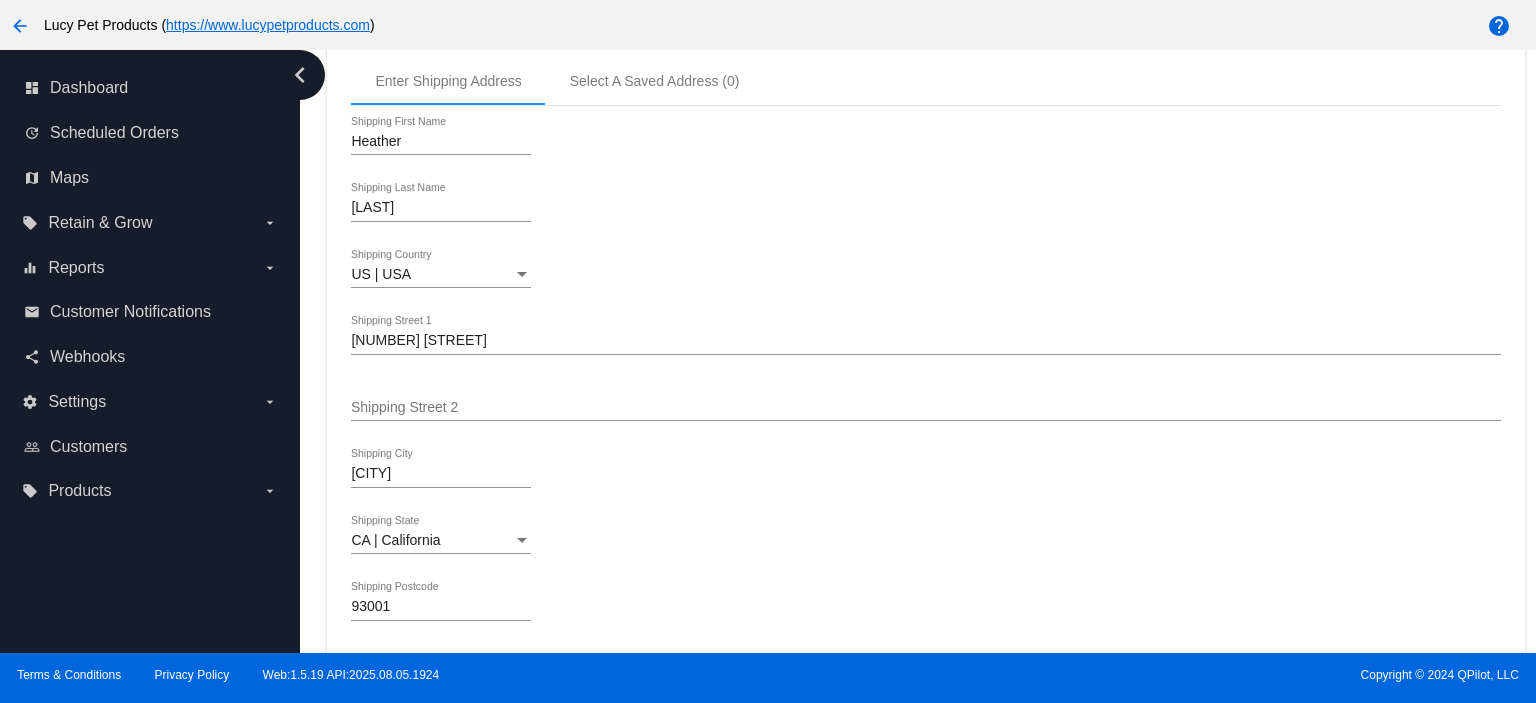 scroll, scrollTop: 0, scrollLeft: 0, axis: both 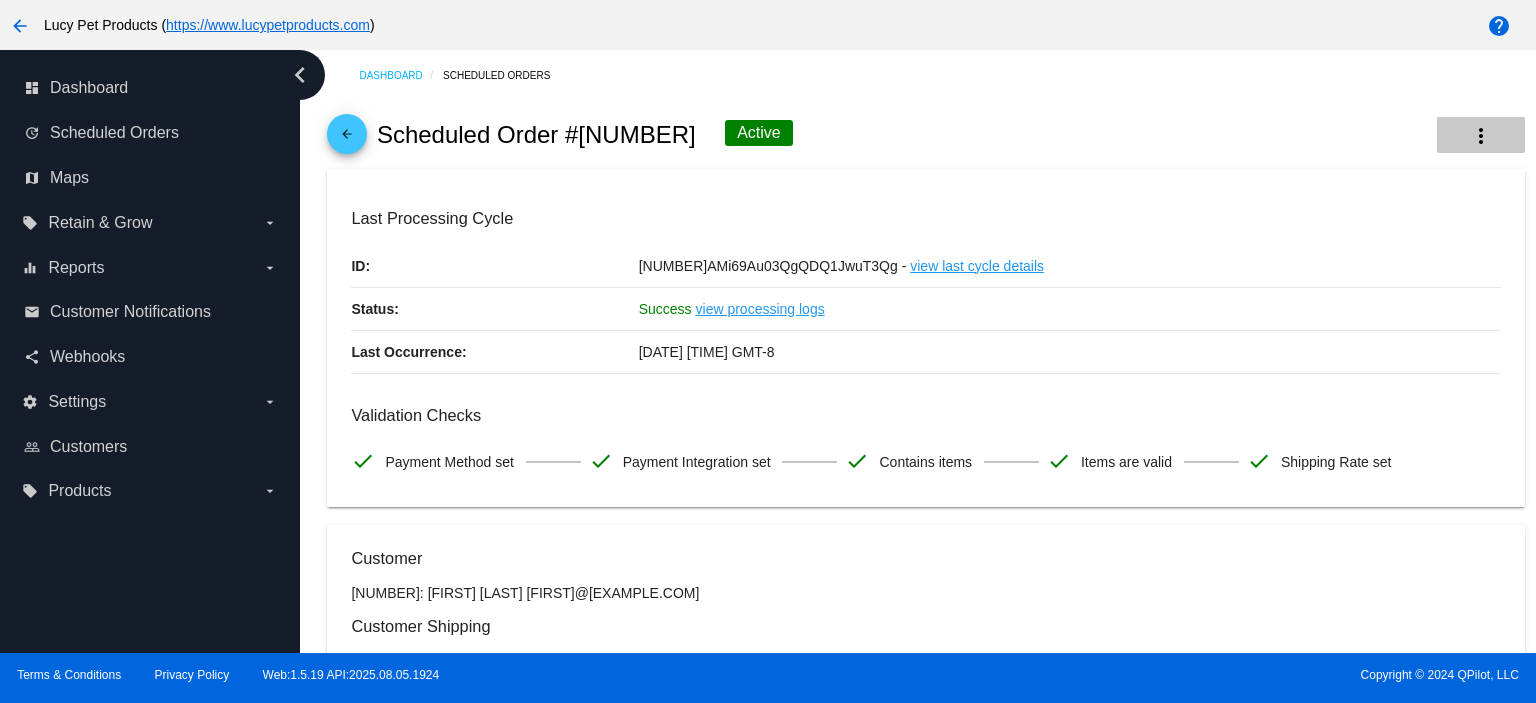 click on "more_vert" 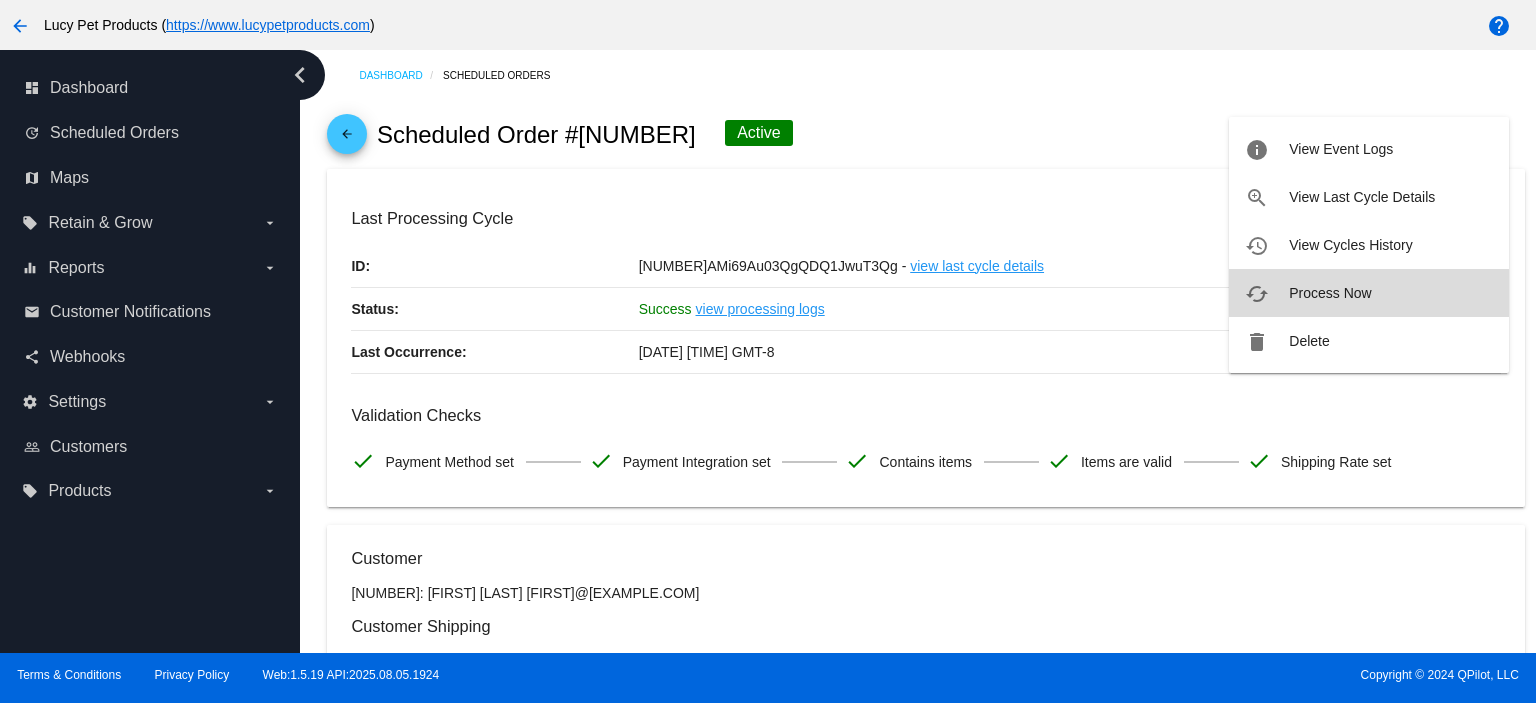 click on "Process Now" at bounding box center [1330, 293] 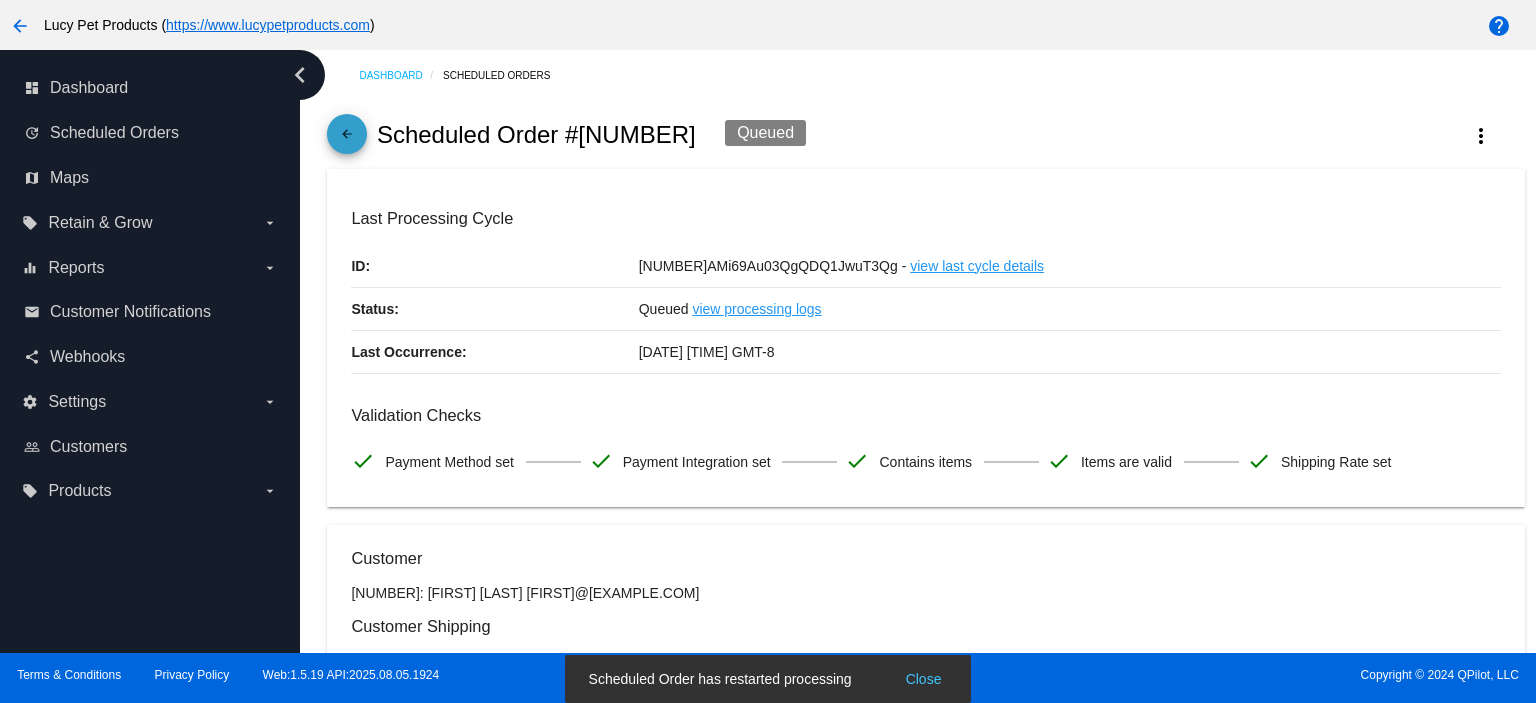 click on "arrow_back" 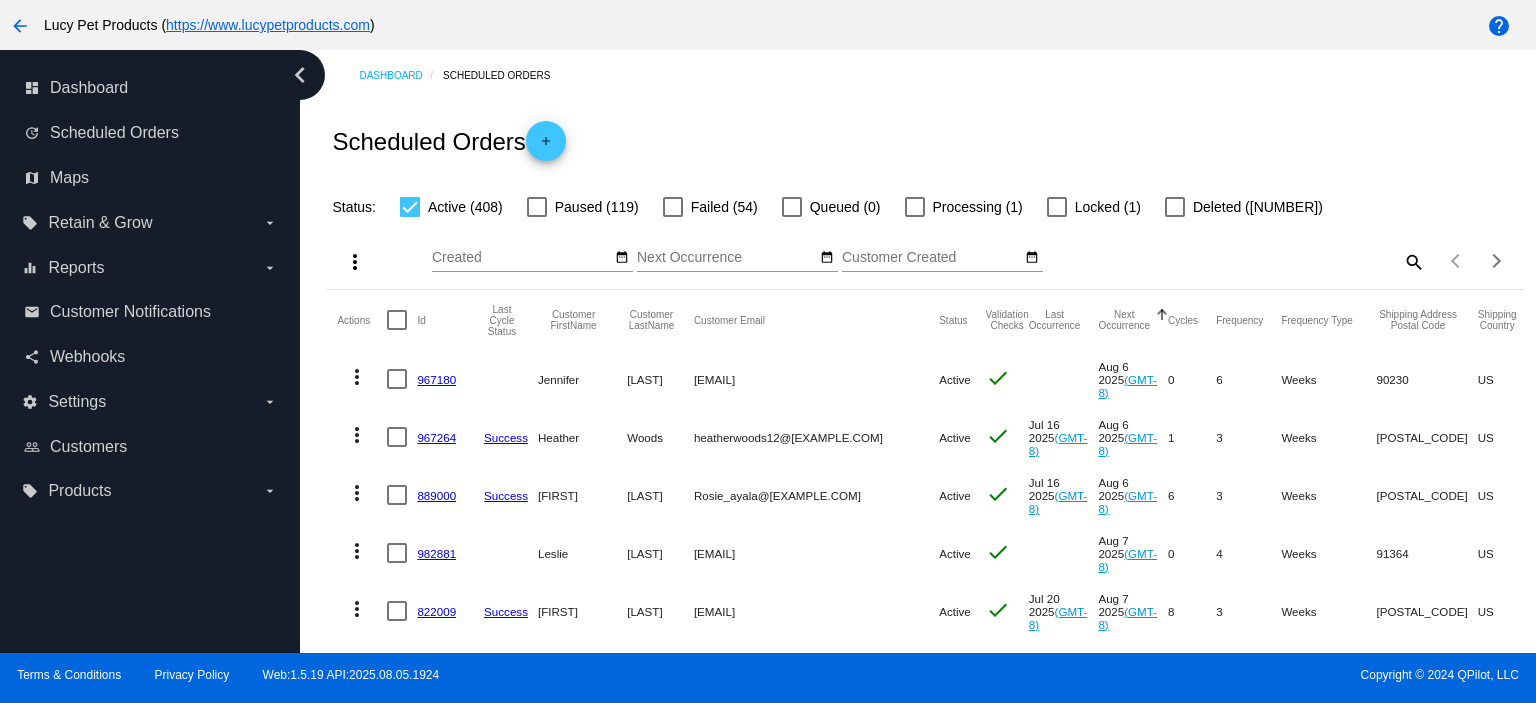 click on "967180" 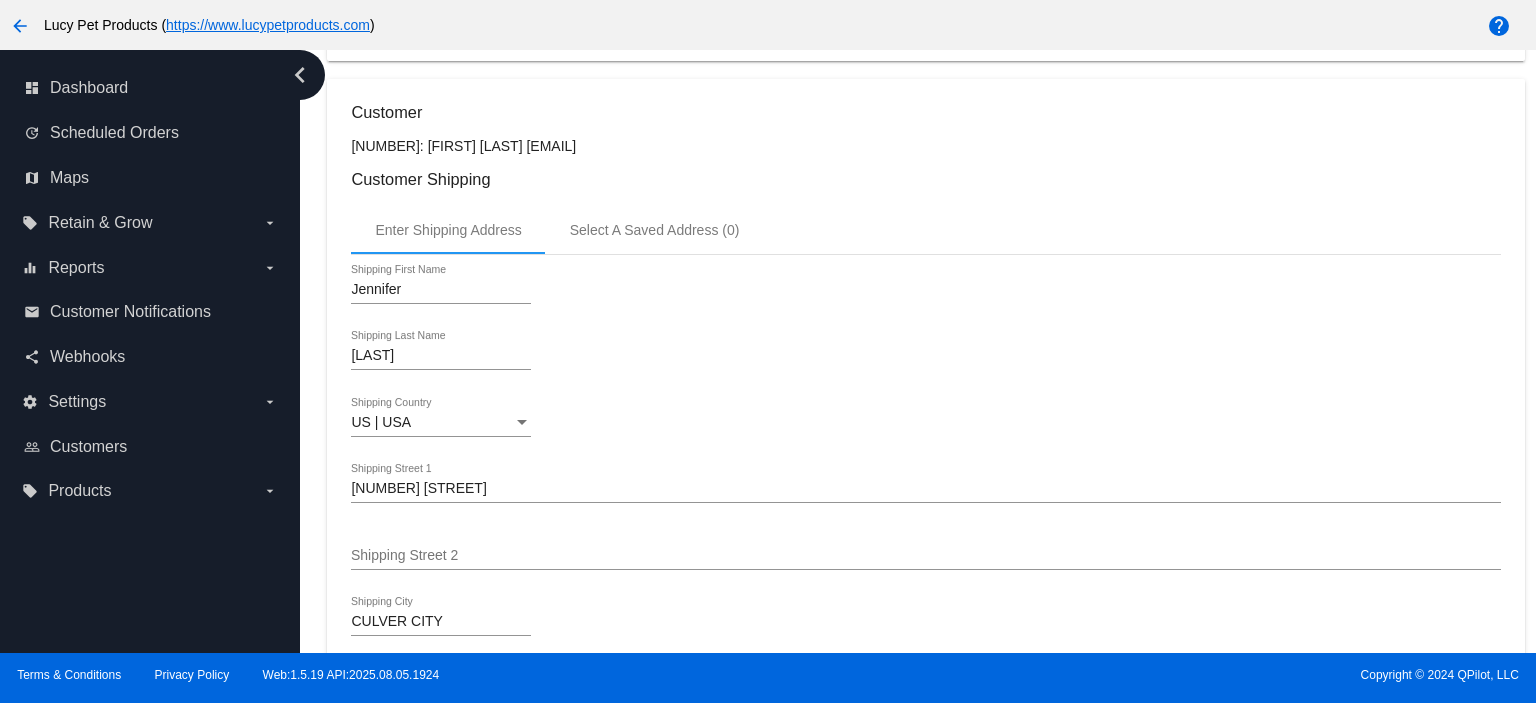 scroll, scrollTop: 0, scrollLeft: 0, axis: both 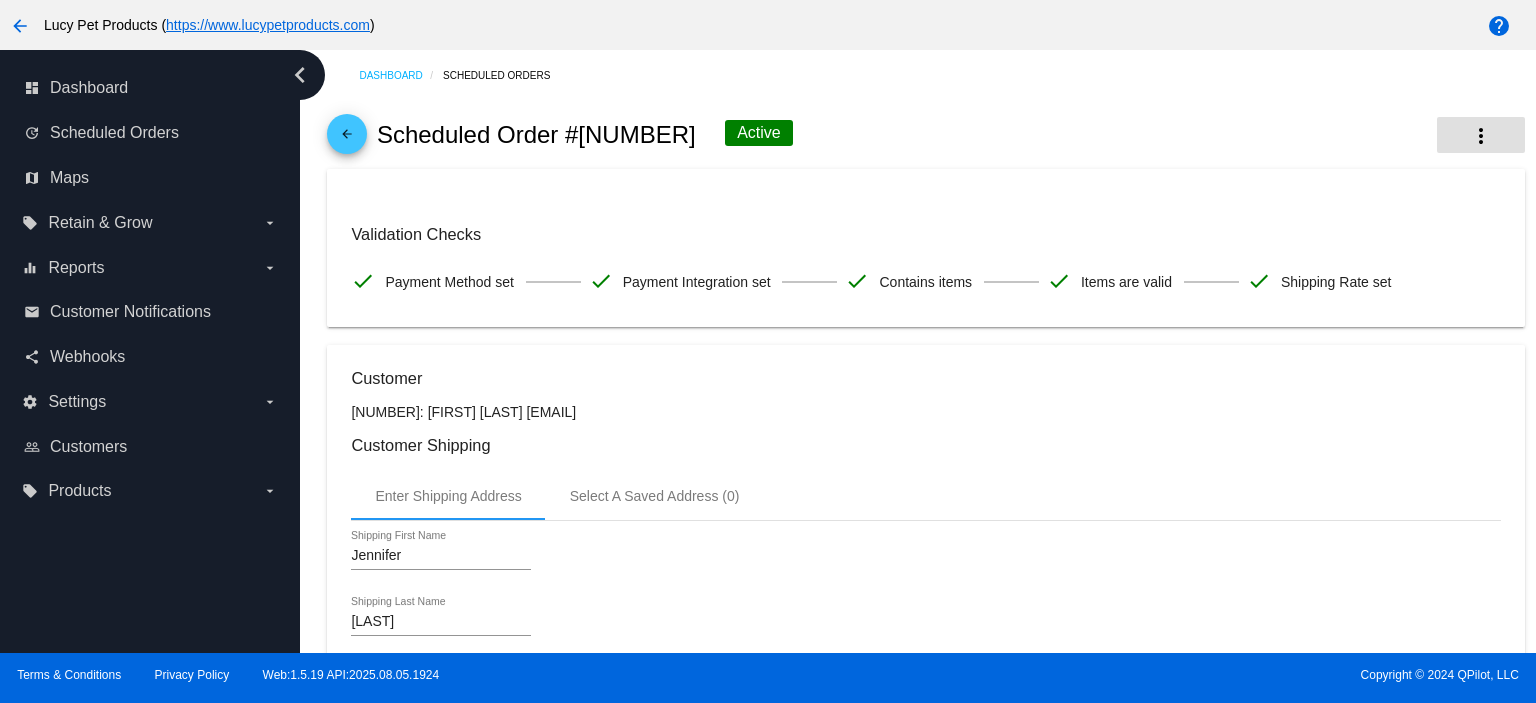 click on "more_vert" 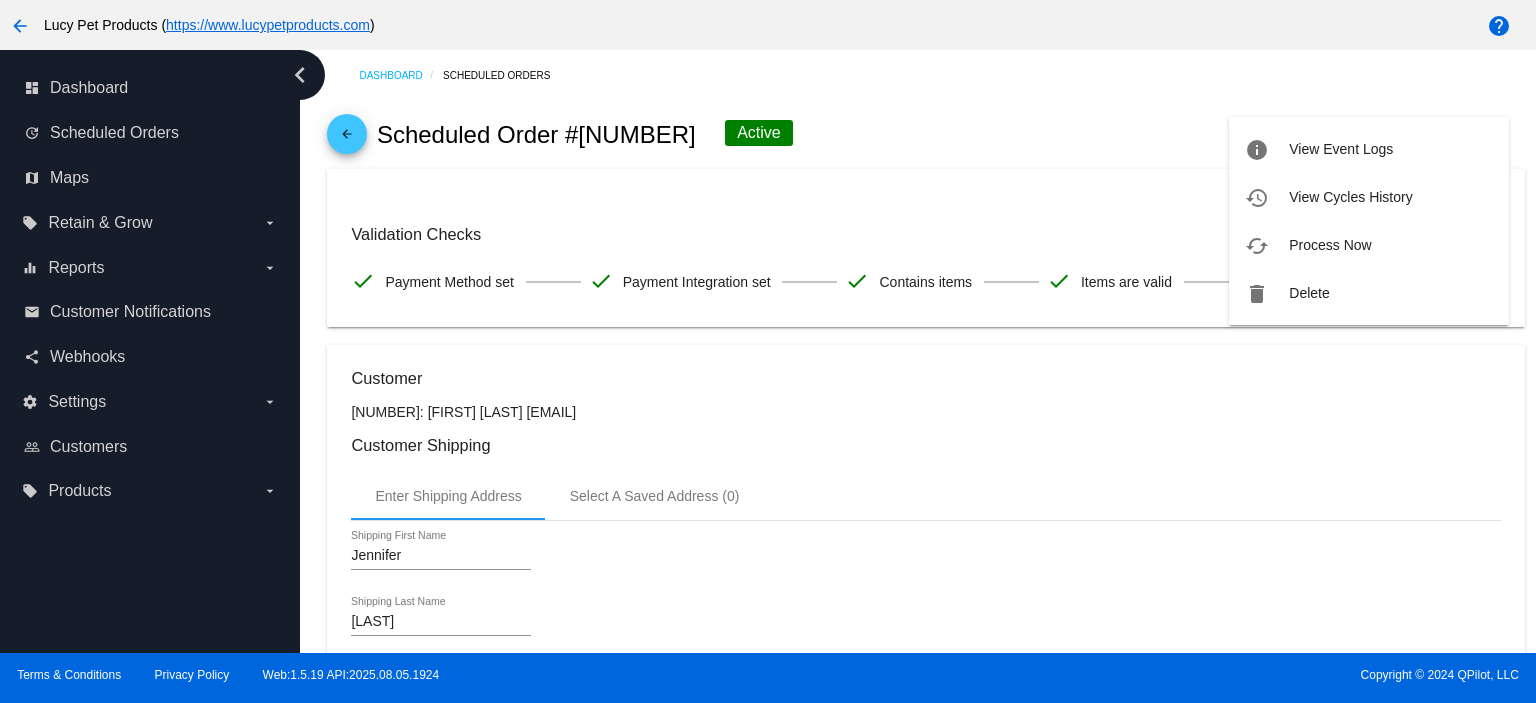 click on "Process Now" at bounding box center (1330, 245) 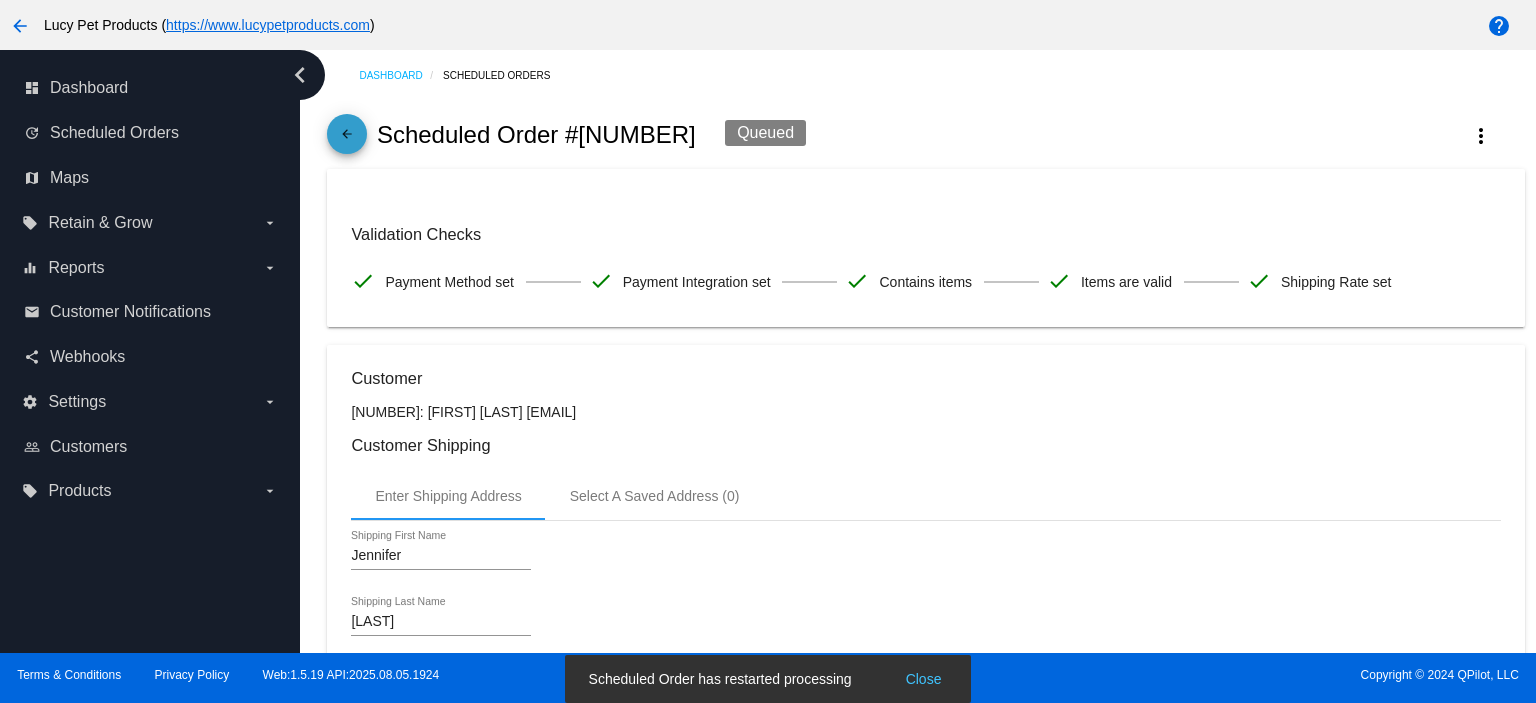 click on "arrow_back" 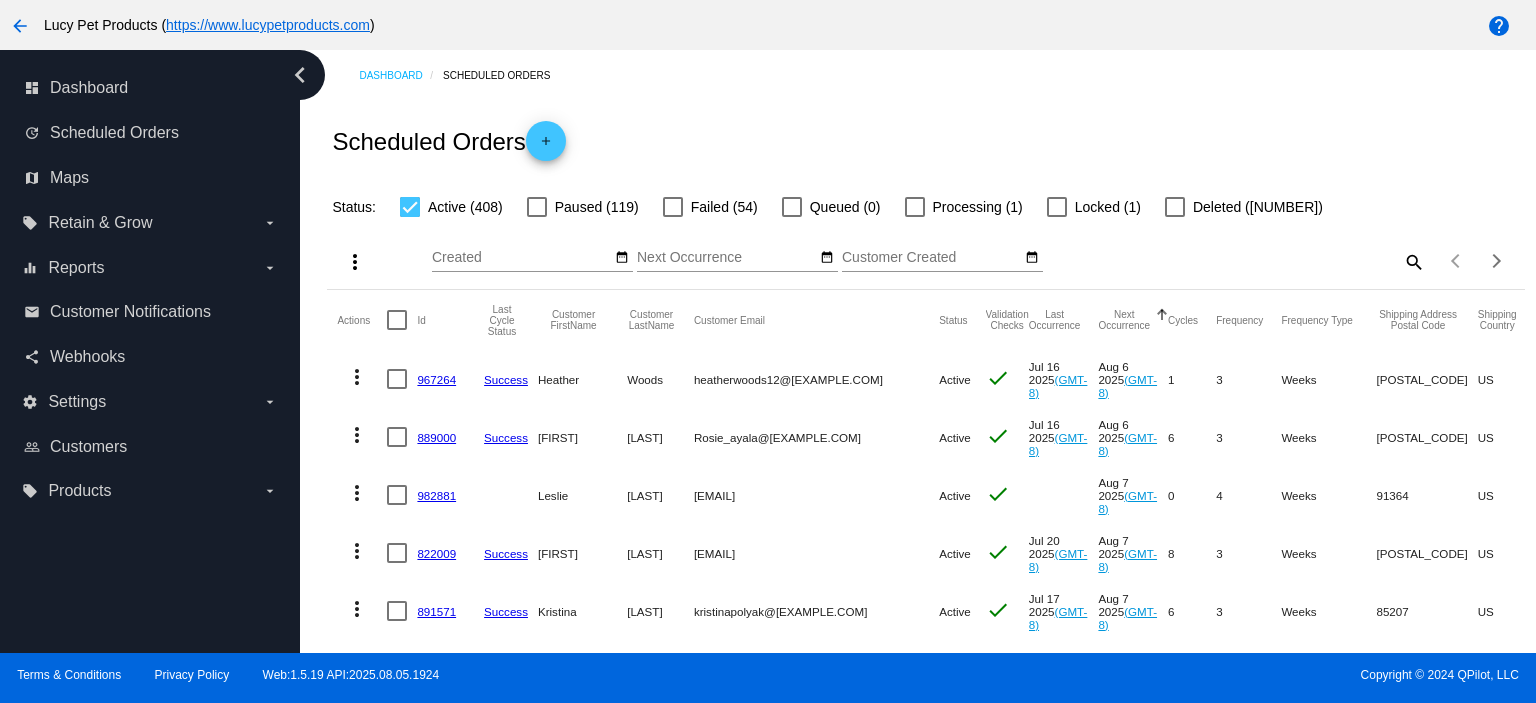 click on "967264" 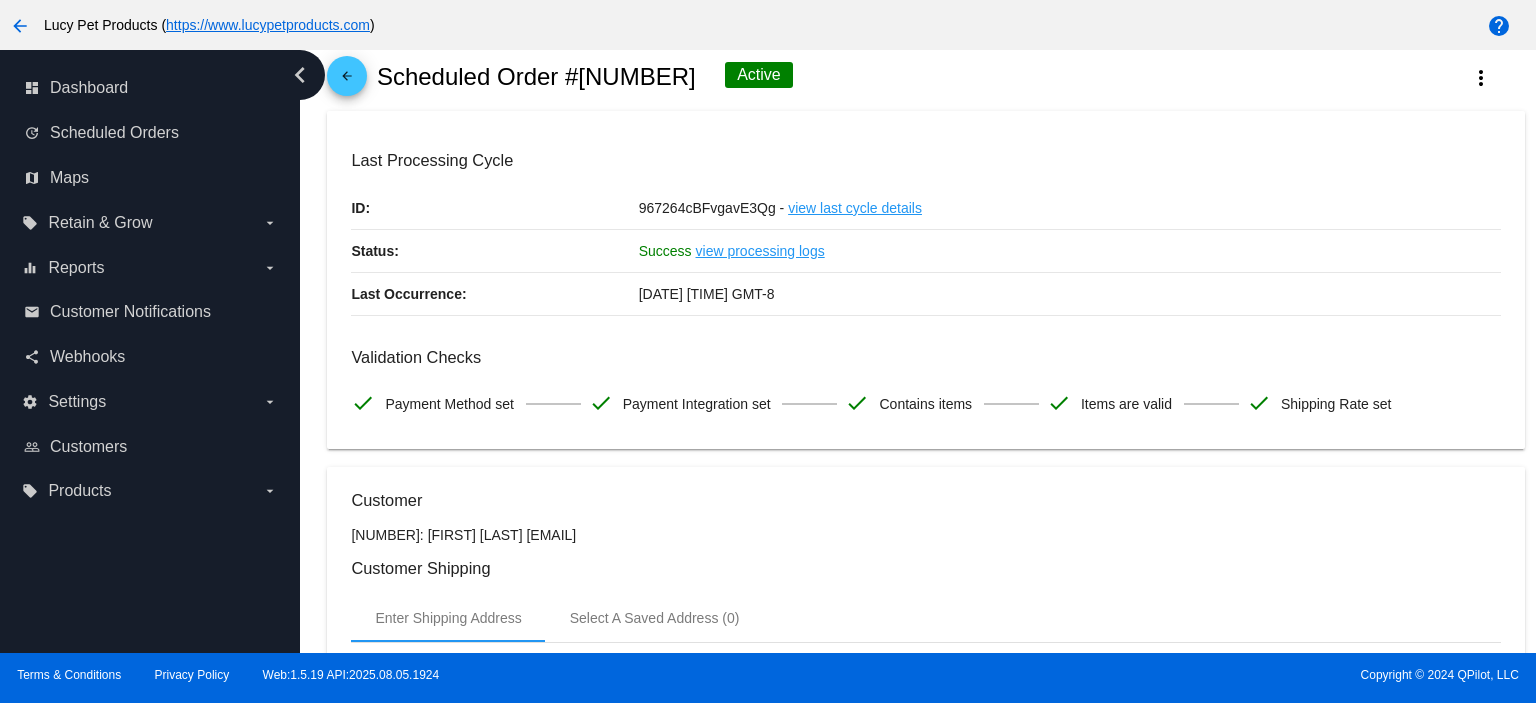 scroll, scrollTop: 0, scrollLeft: 0, axis: both 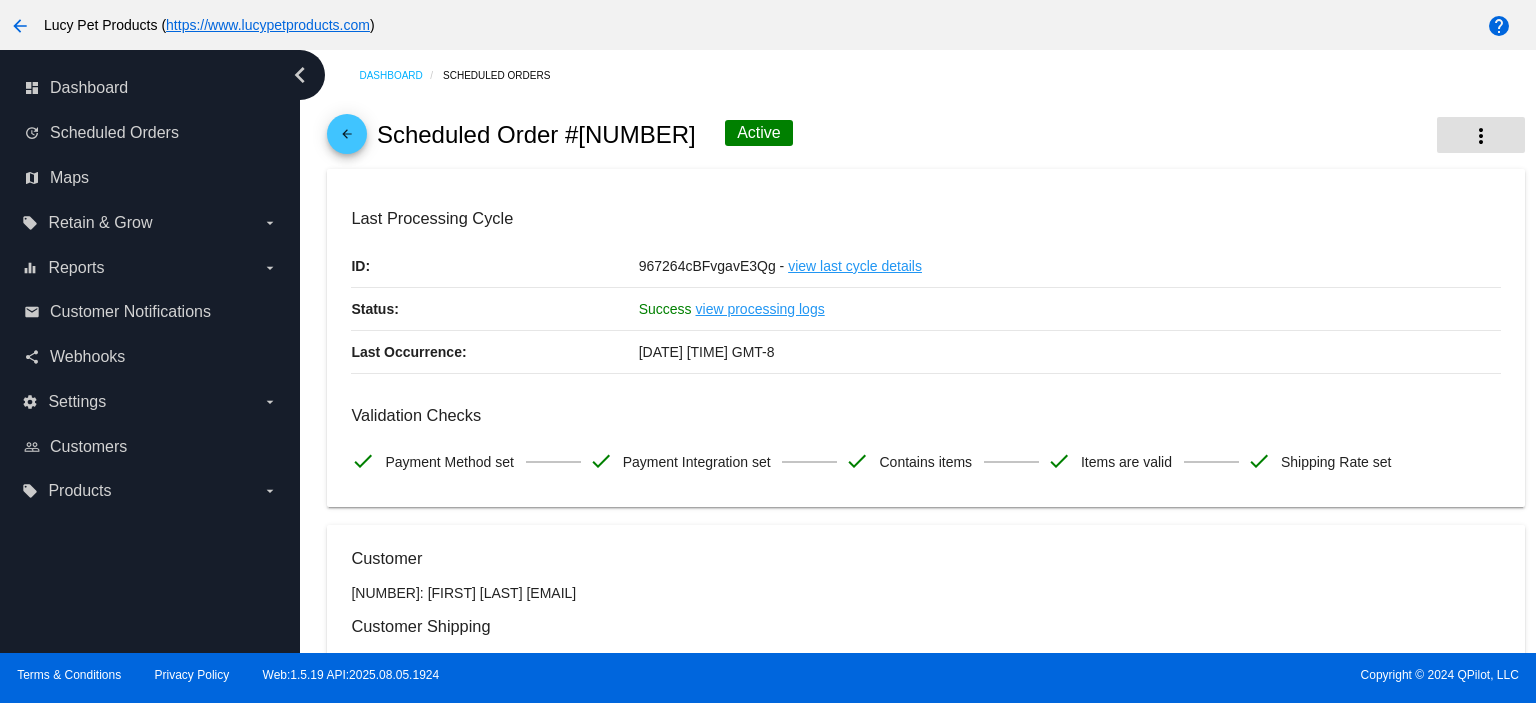 click on "more_vert" 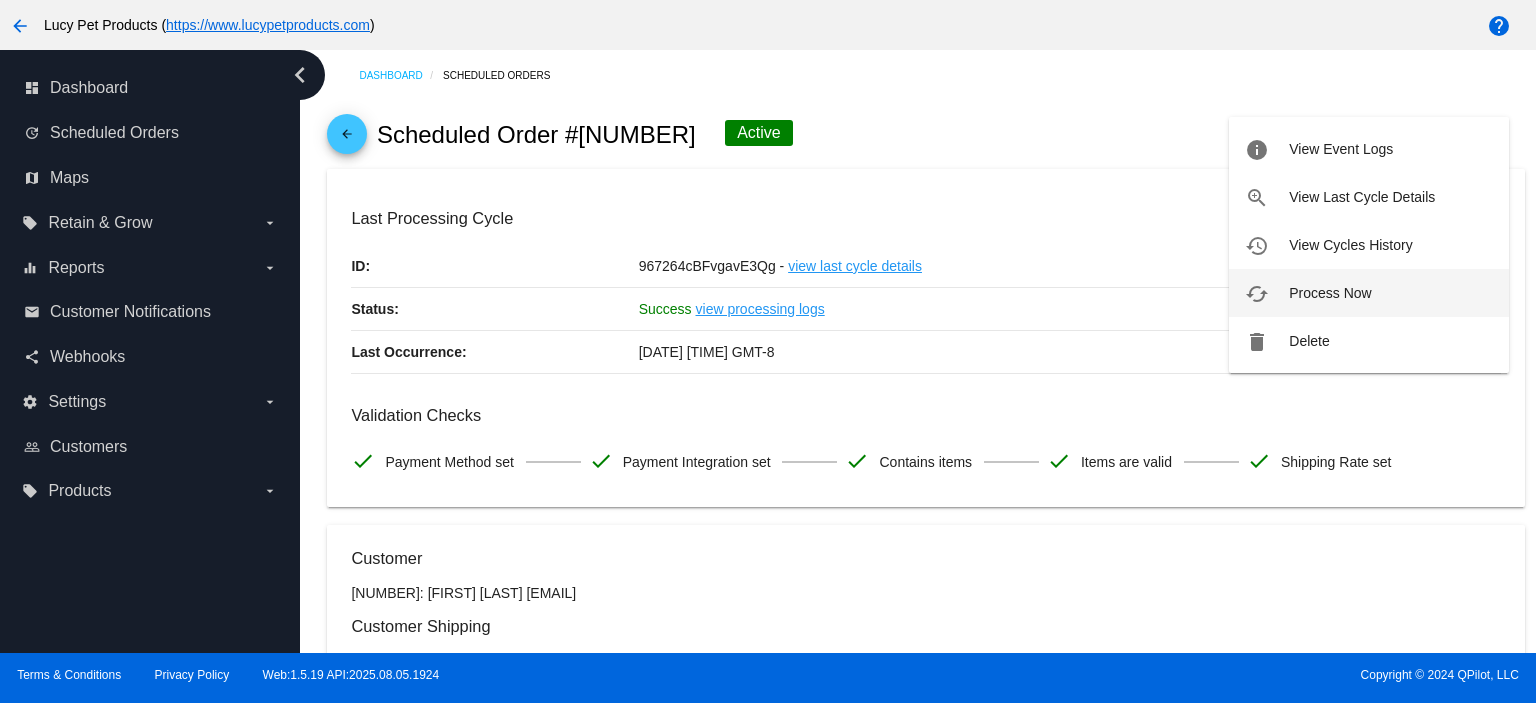 click on "cached
Process Now" at bounding box center [1369, 293] 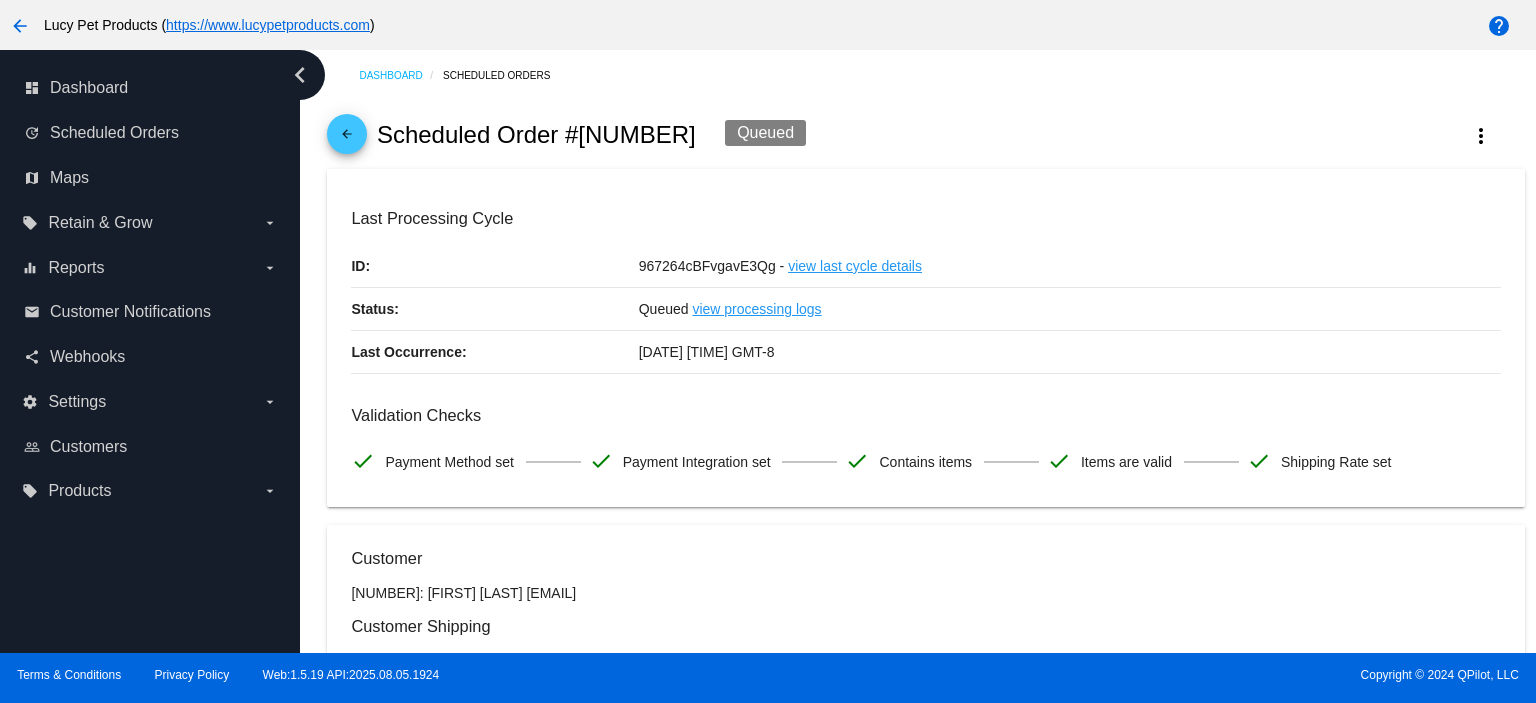 click on "arrow_back" 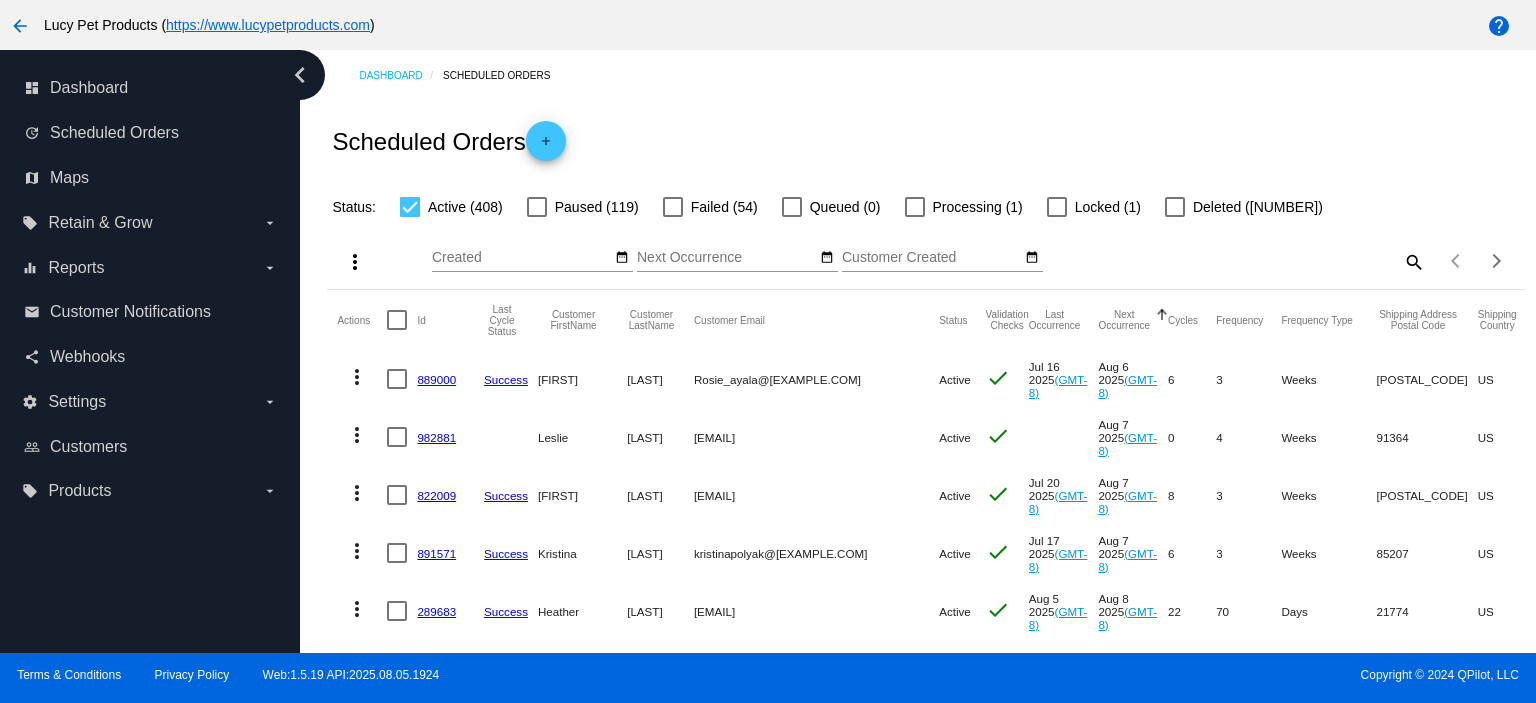 click on "889000" 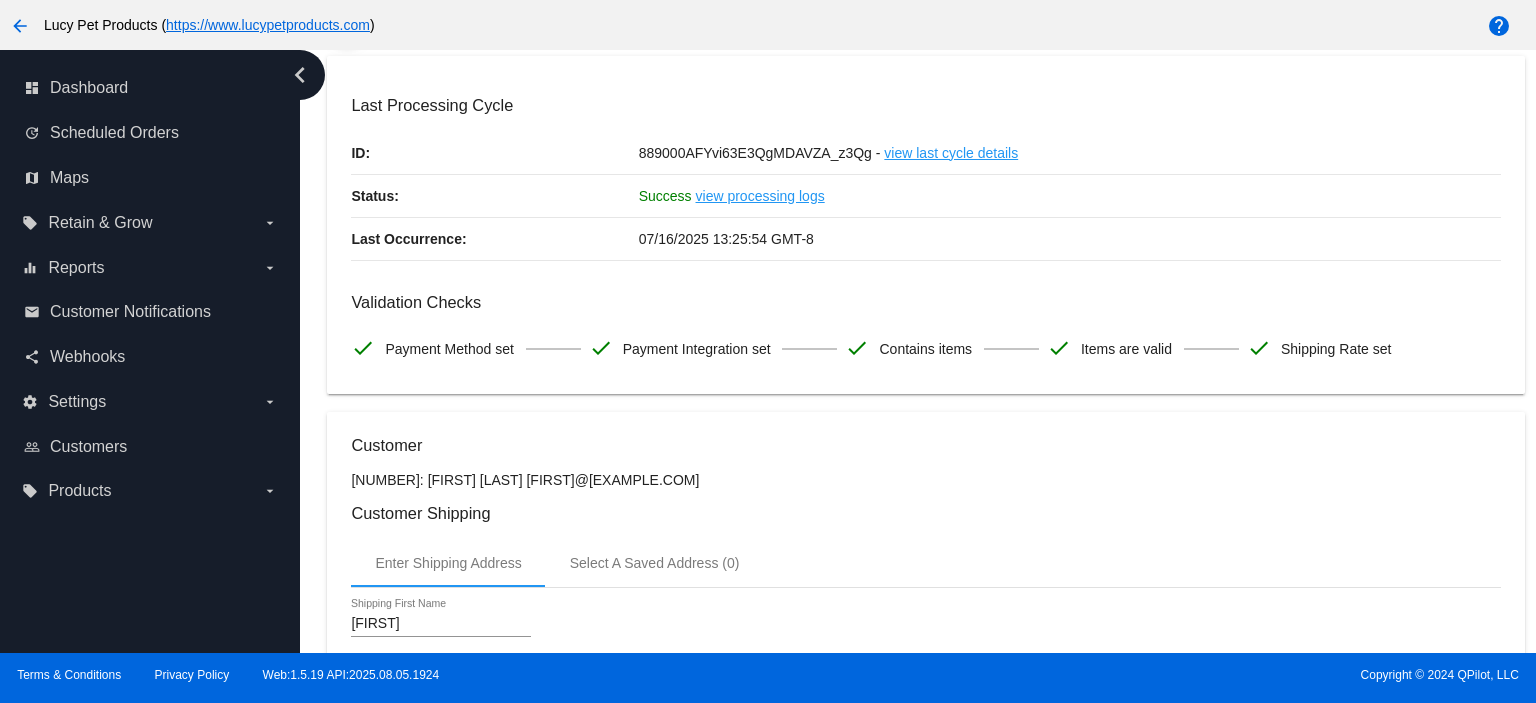 scroll, scrollTop: 0, scrollLeft: 0, axis: both 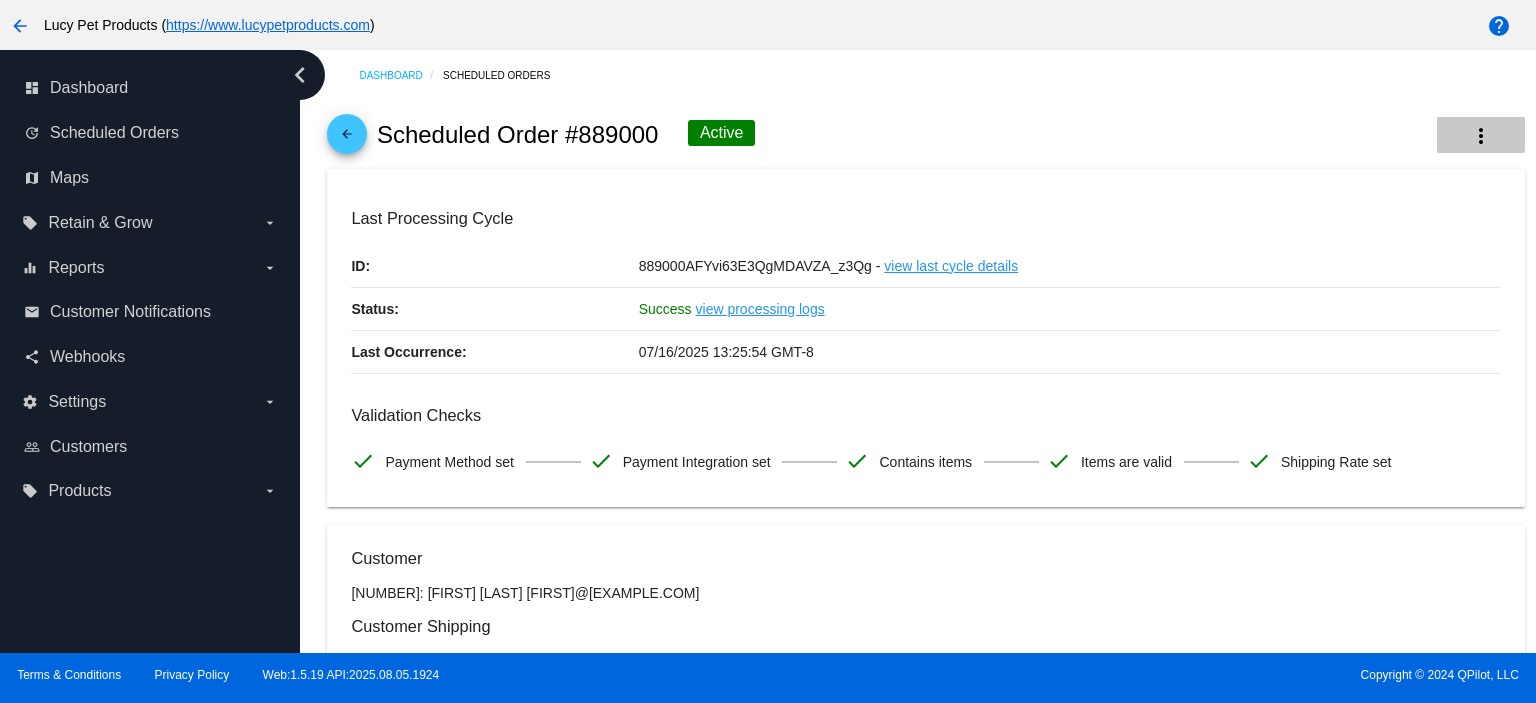 click on "more_vert" 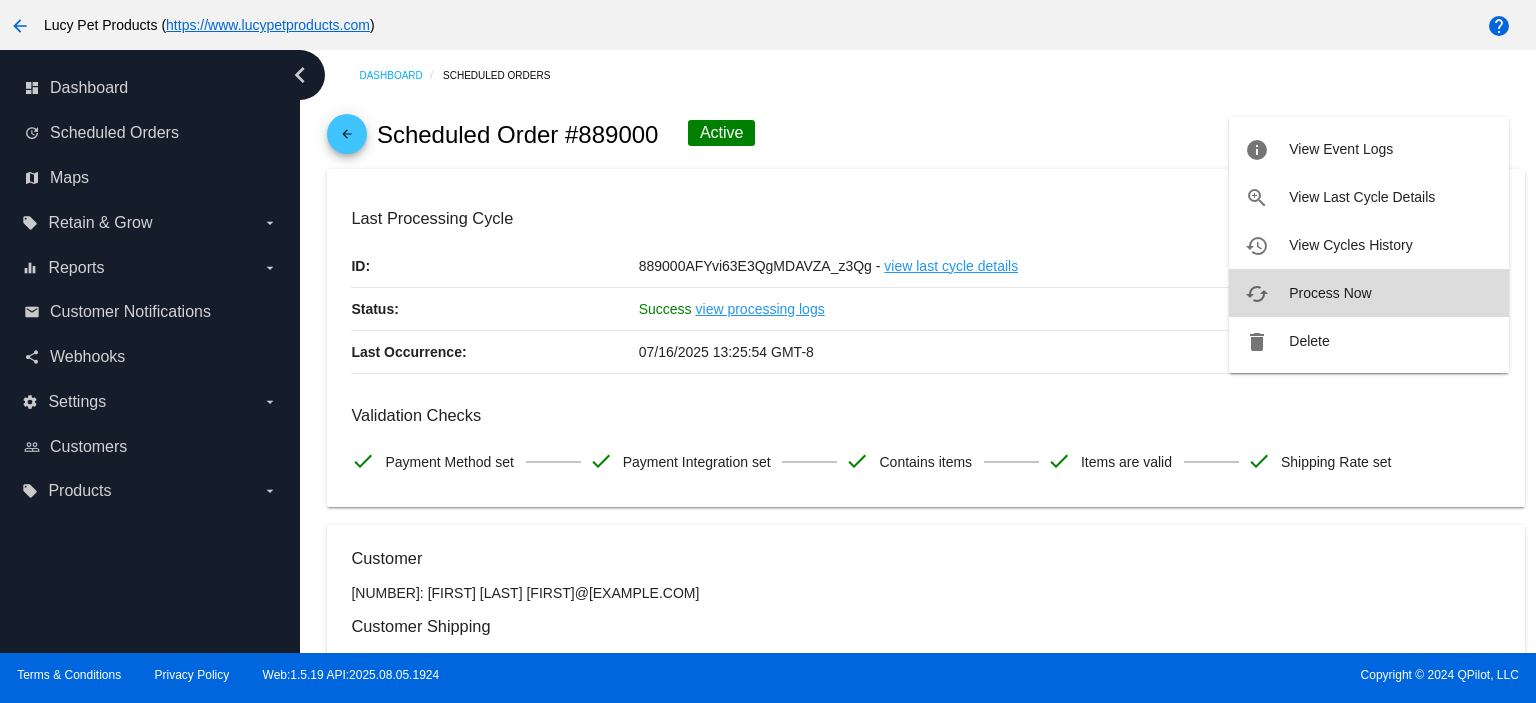 click on "Process Now" at bounding box center (1330, 293) 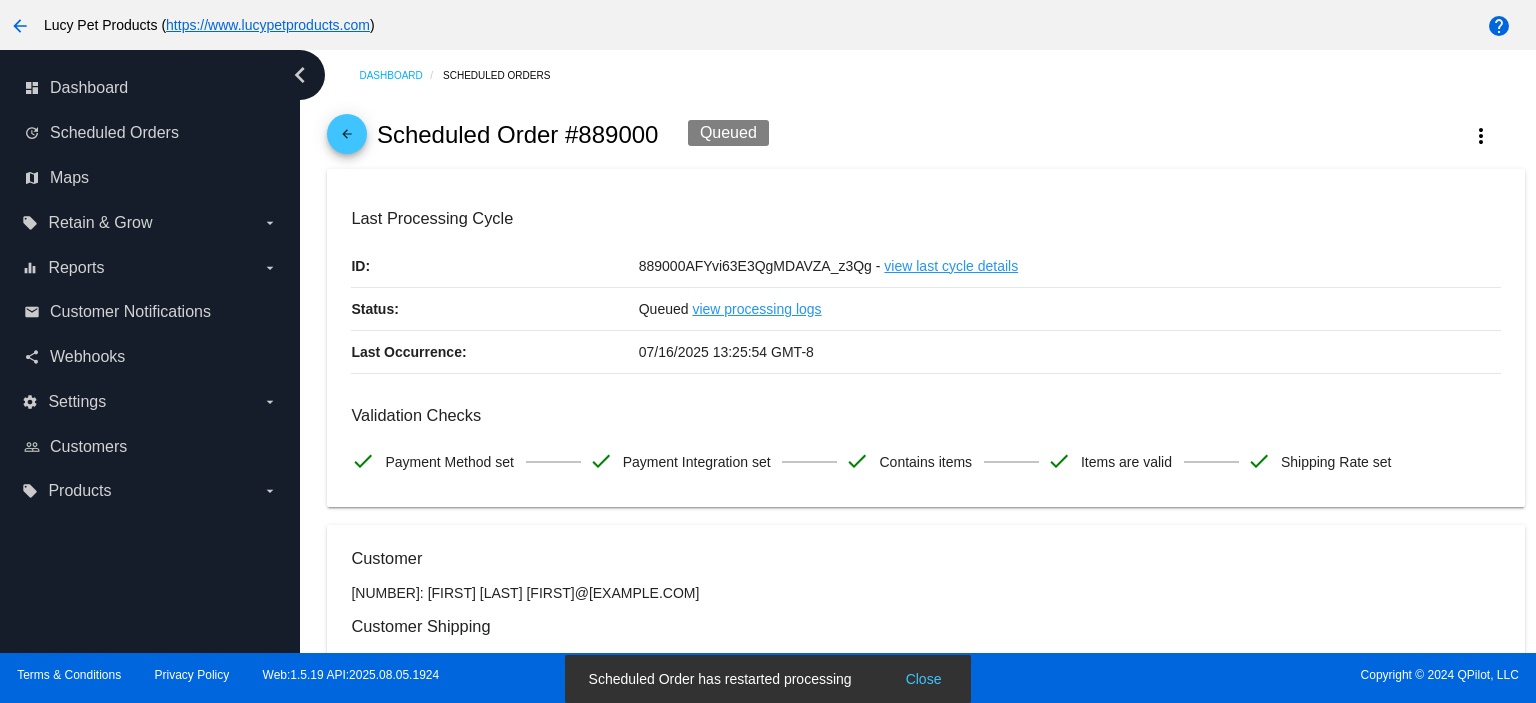 click on "arrow_back" 